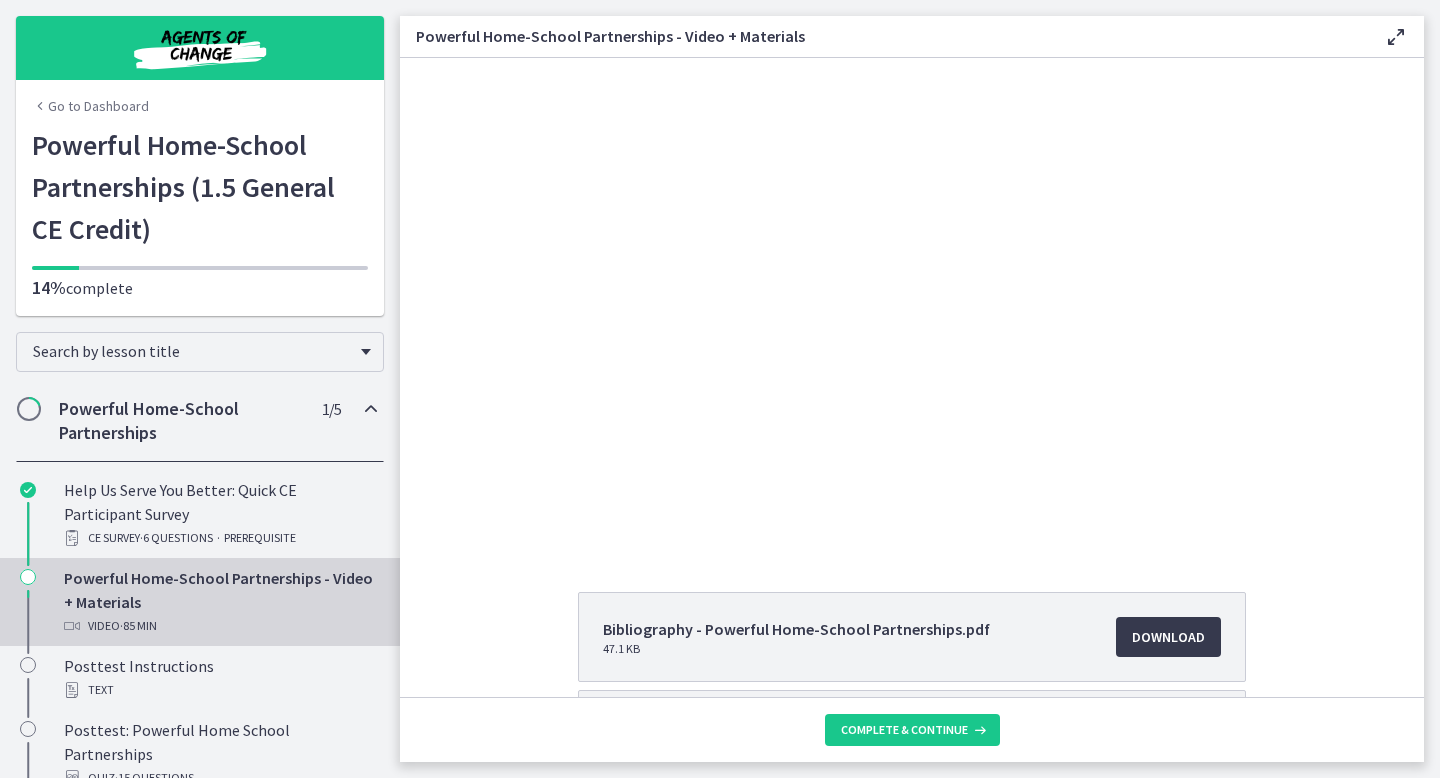 scroll, scrollTop: 0, scrollLeft: 0, axis: both 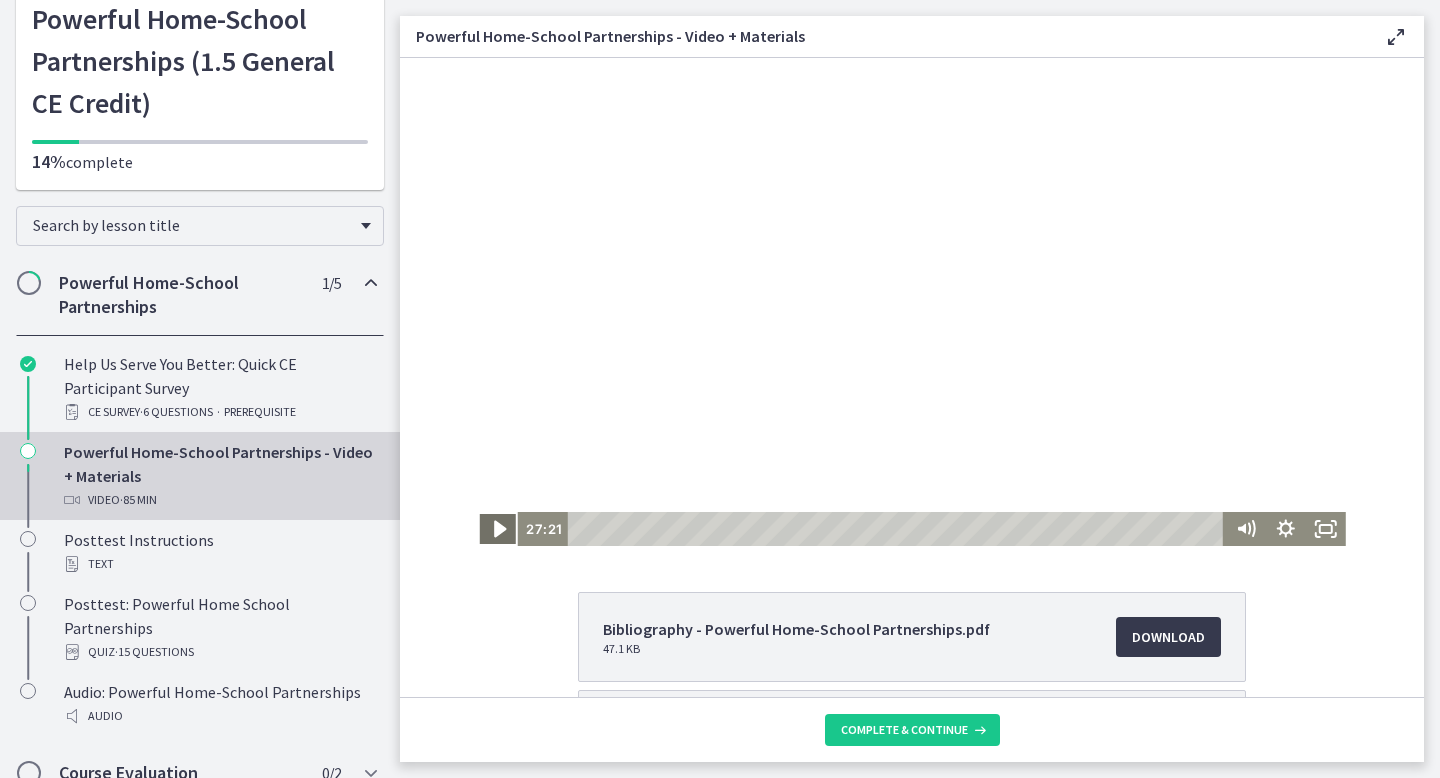 click 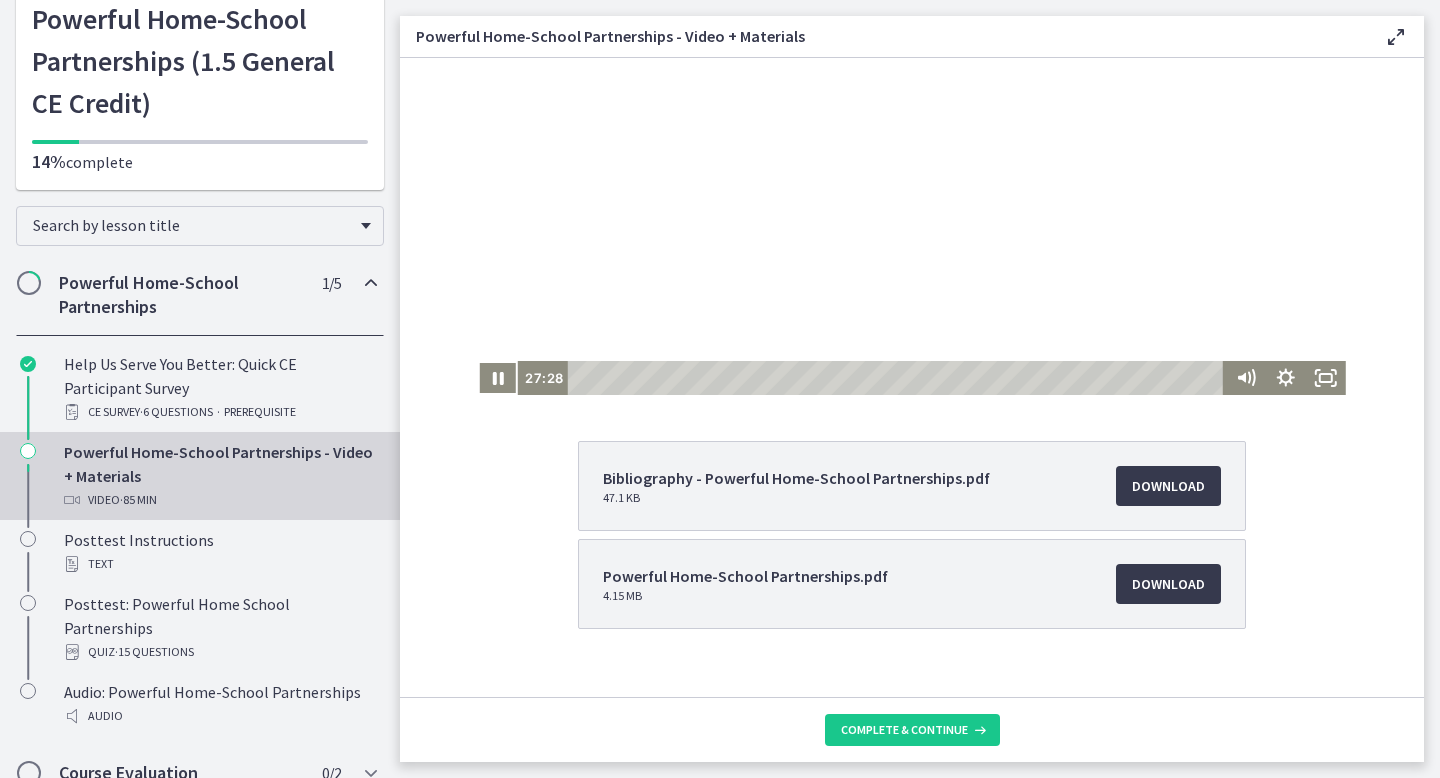 scroll, scrollTop: 179, scrollLeft: 0, axis: vertical 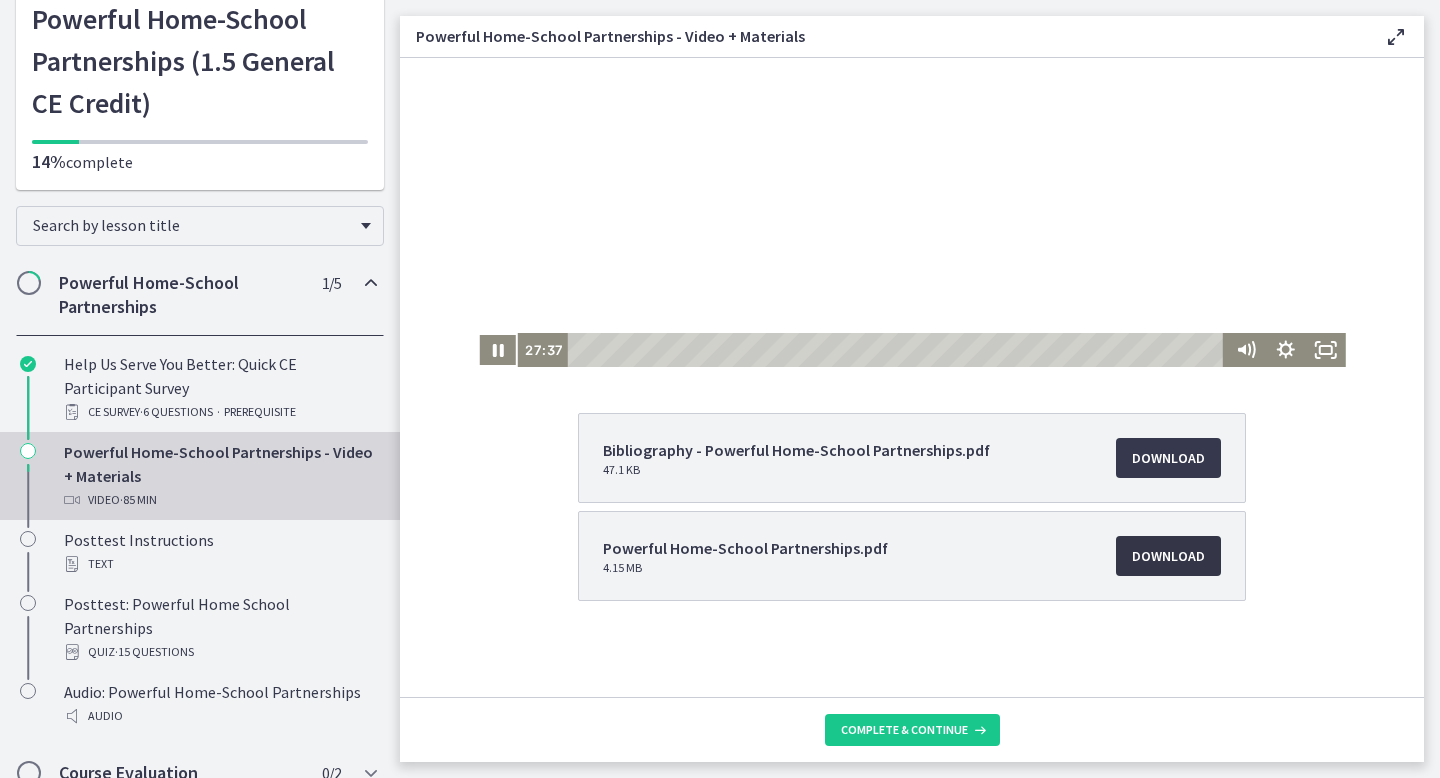 click on "Download
Opens in a new window" at bounding box center [1168, 556] 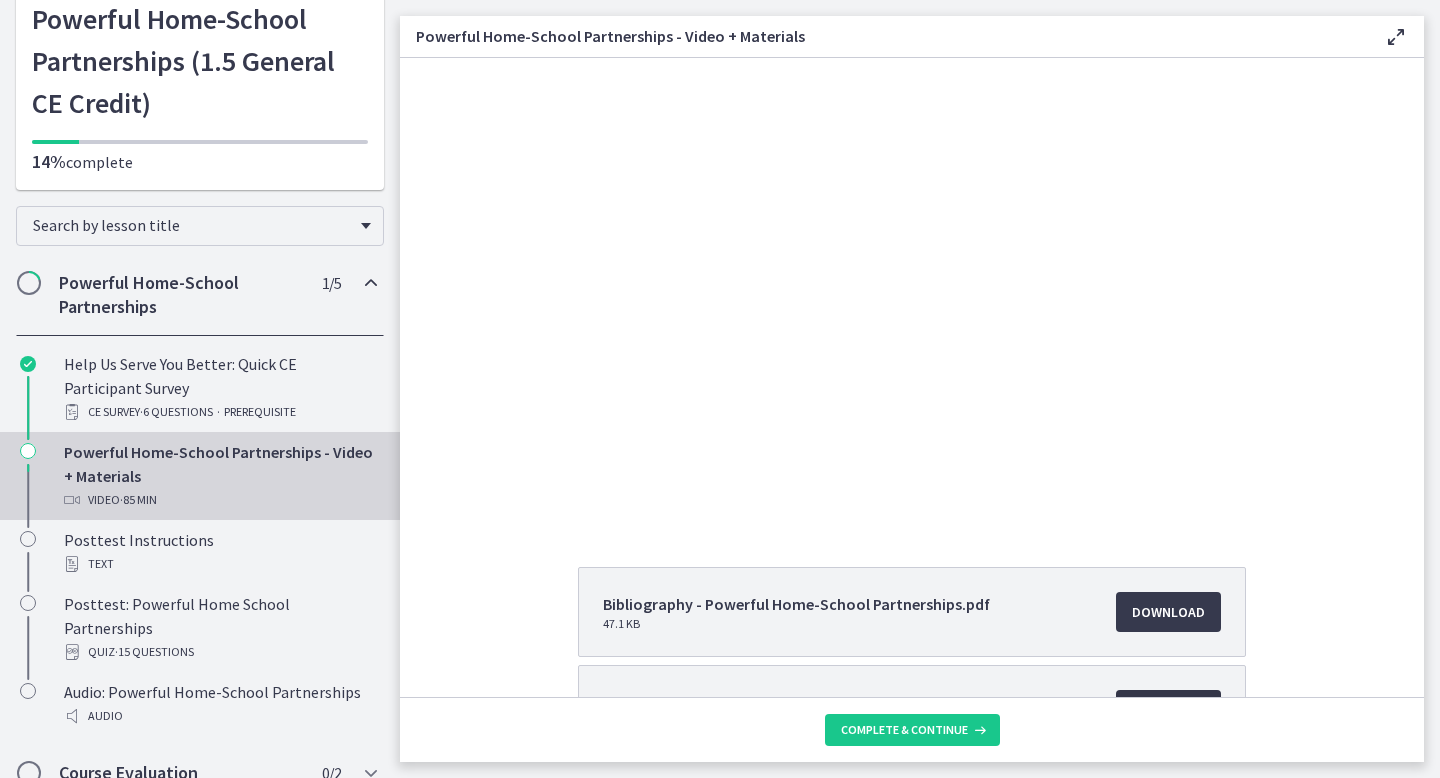scroll, scrollTop: 0, scrollLeft: 0, axis: both 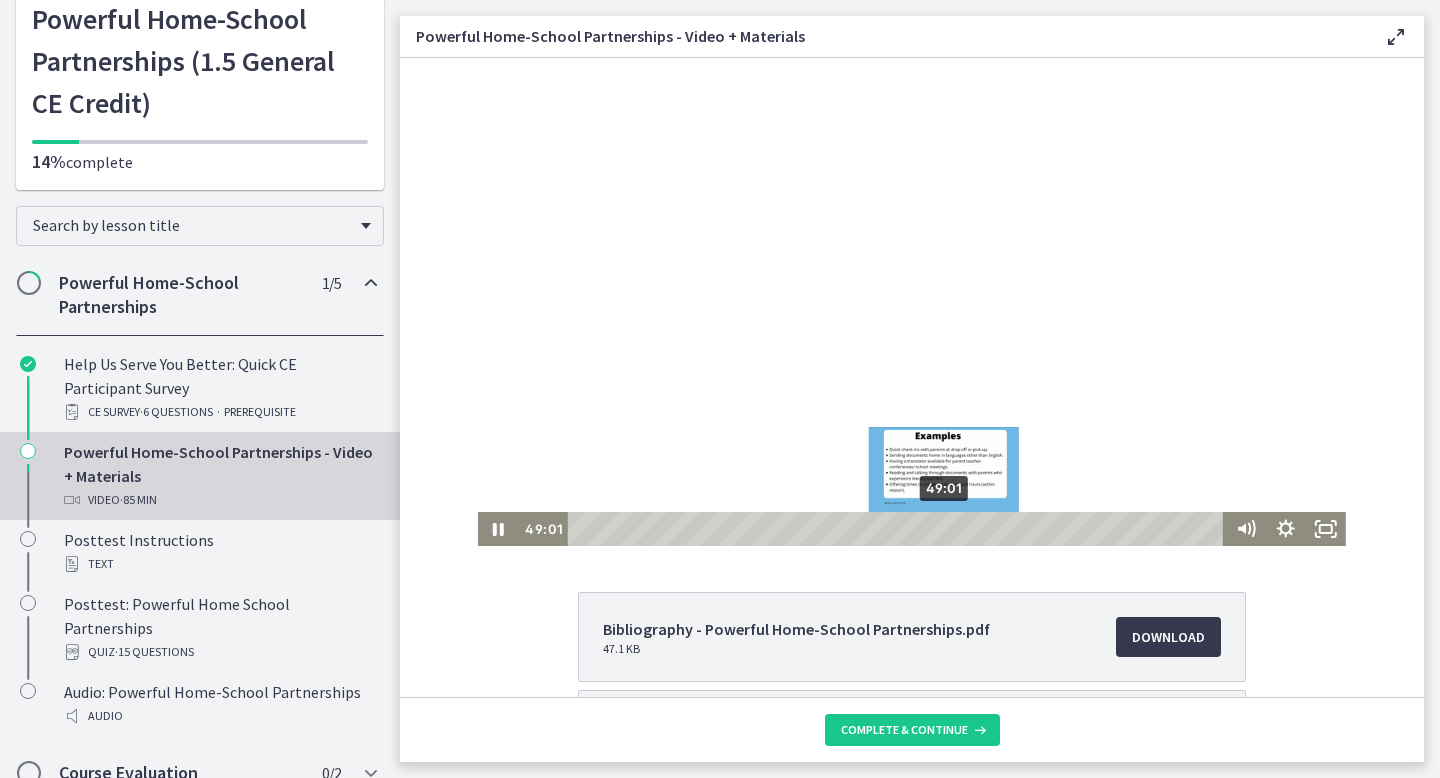 drag, startPoint x: 800, startPoint y: 526, endPoint x: 946, endPoint y: 528, distance: 146.0137 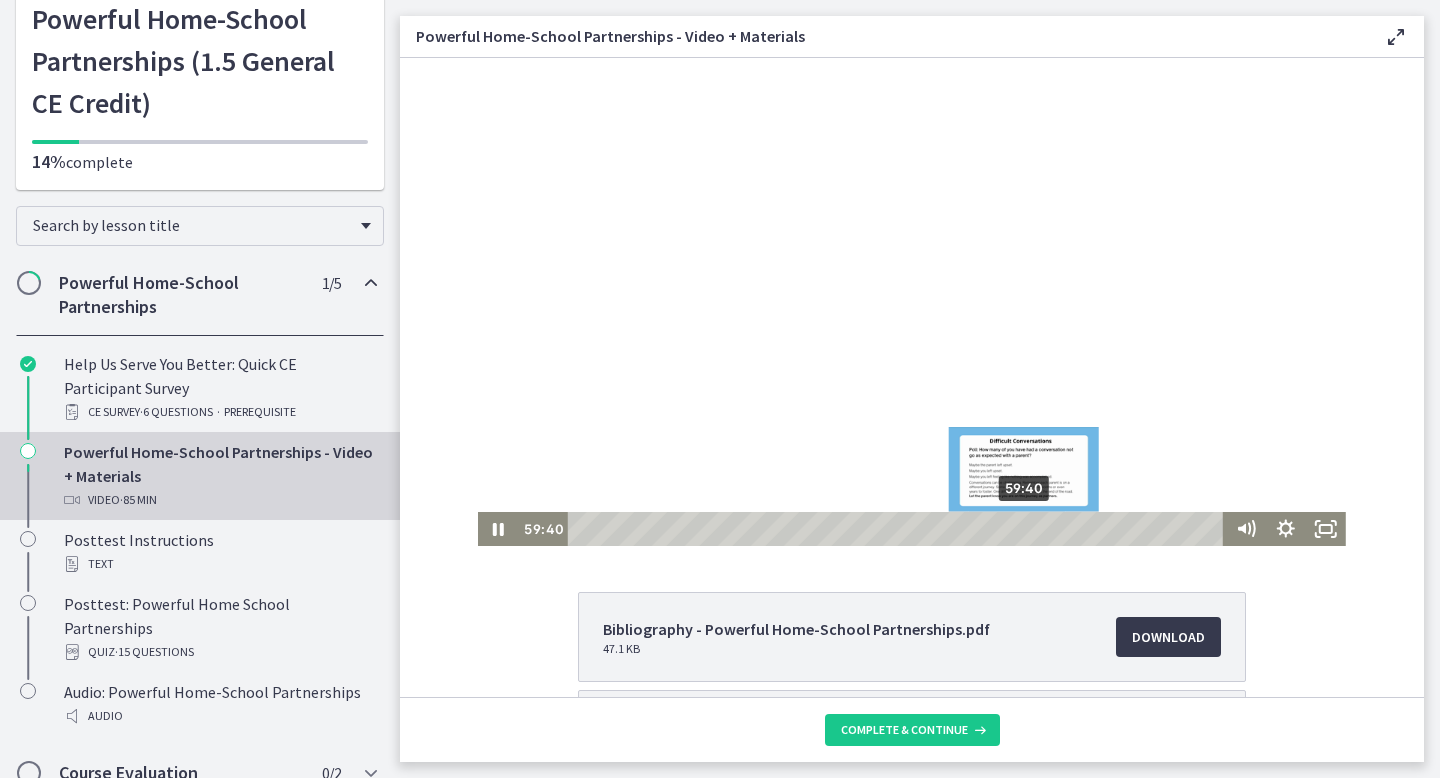 drag, startPoint x: 946, startPoint y: 528, endPoint x: 1026, endPoint y: 526, distance: 80.024994 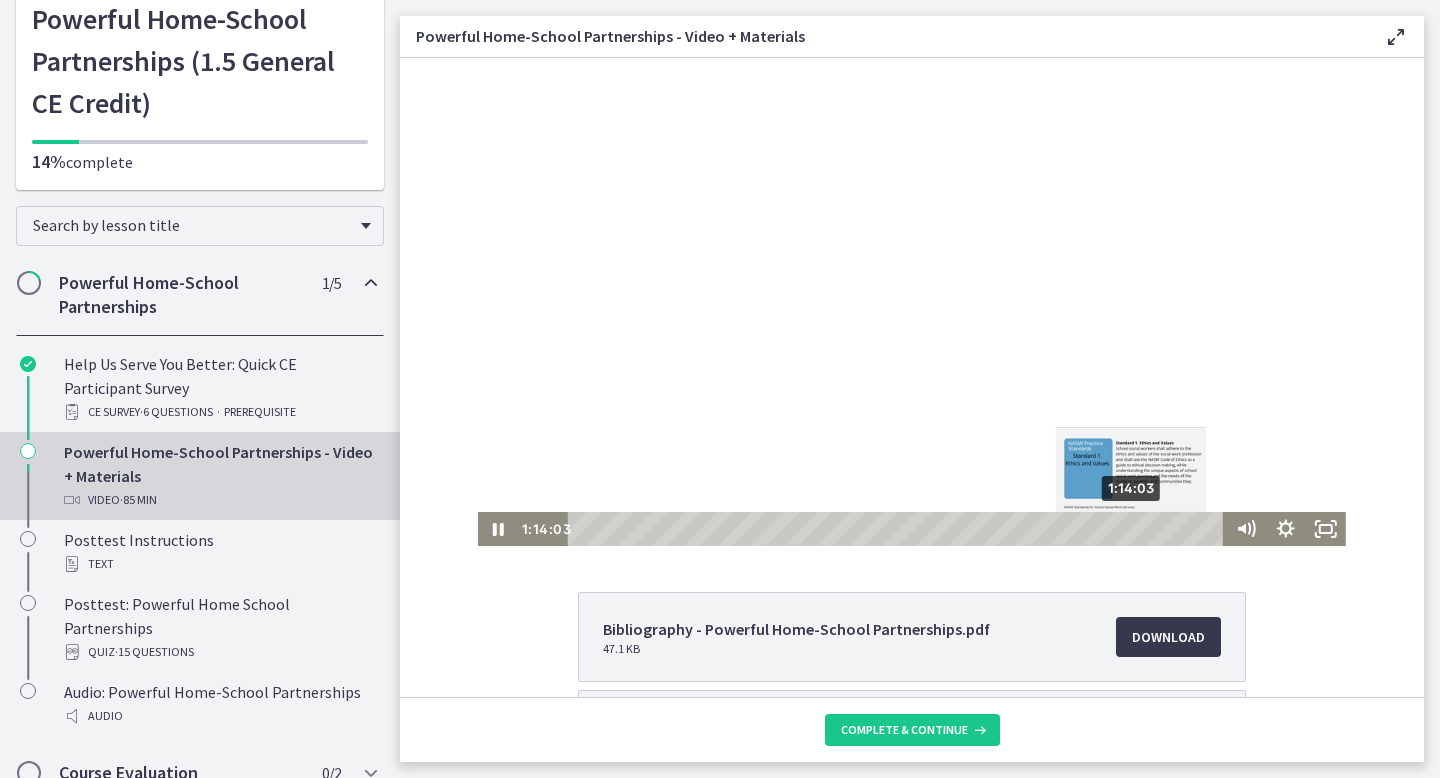 drag, startPoint x: 1026, startPoint y: 526, endPoint x: 1134, endPoint y: 530, distance: 108.07405 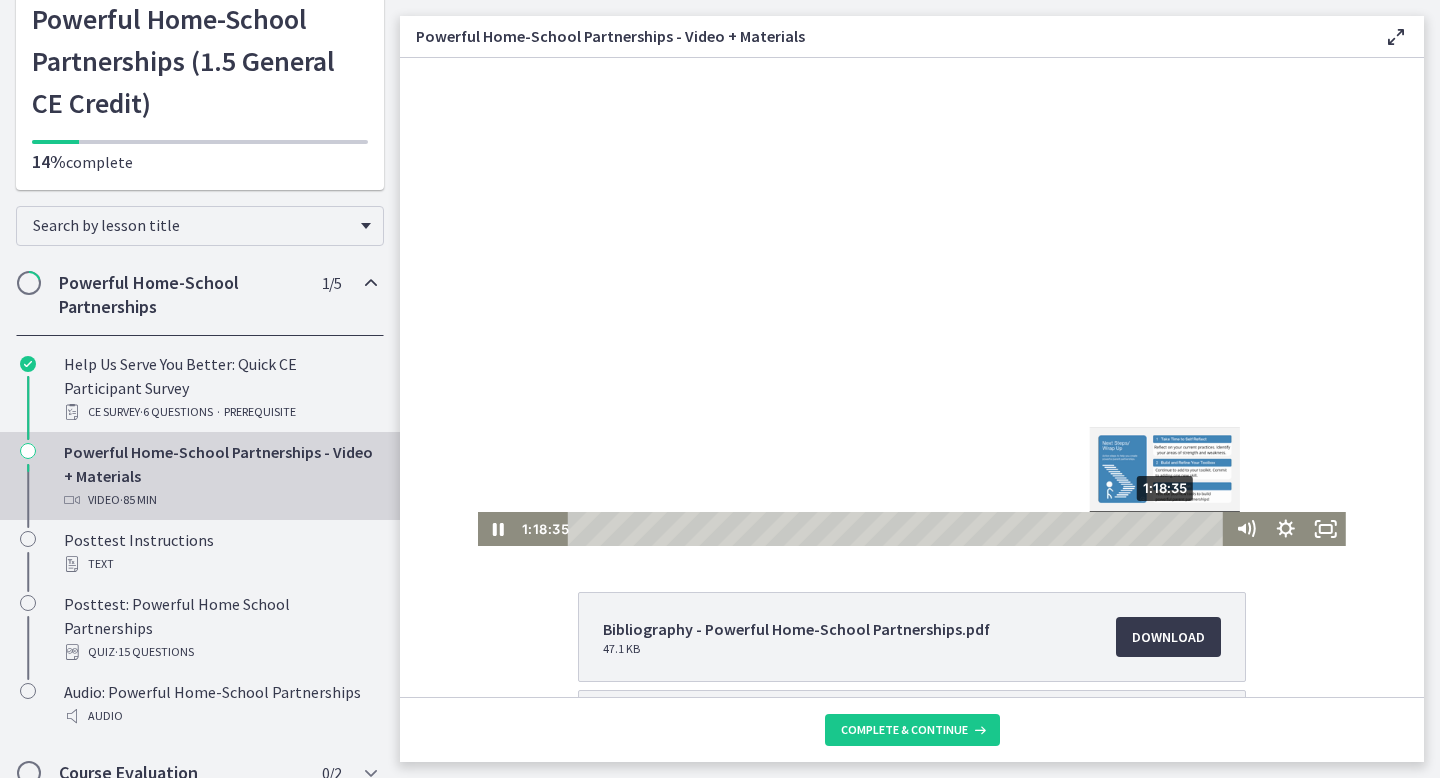 drag, startPoint x: 1134, startPoint y: 530, endPoint x: 1168, endPoint y: 527, distance: 34.132095 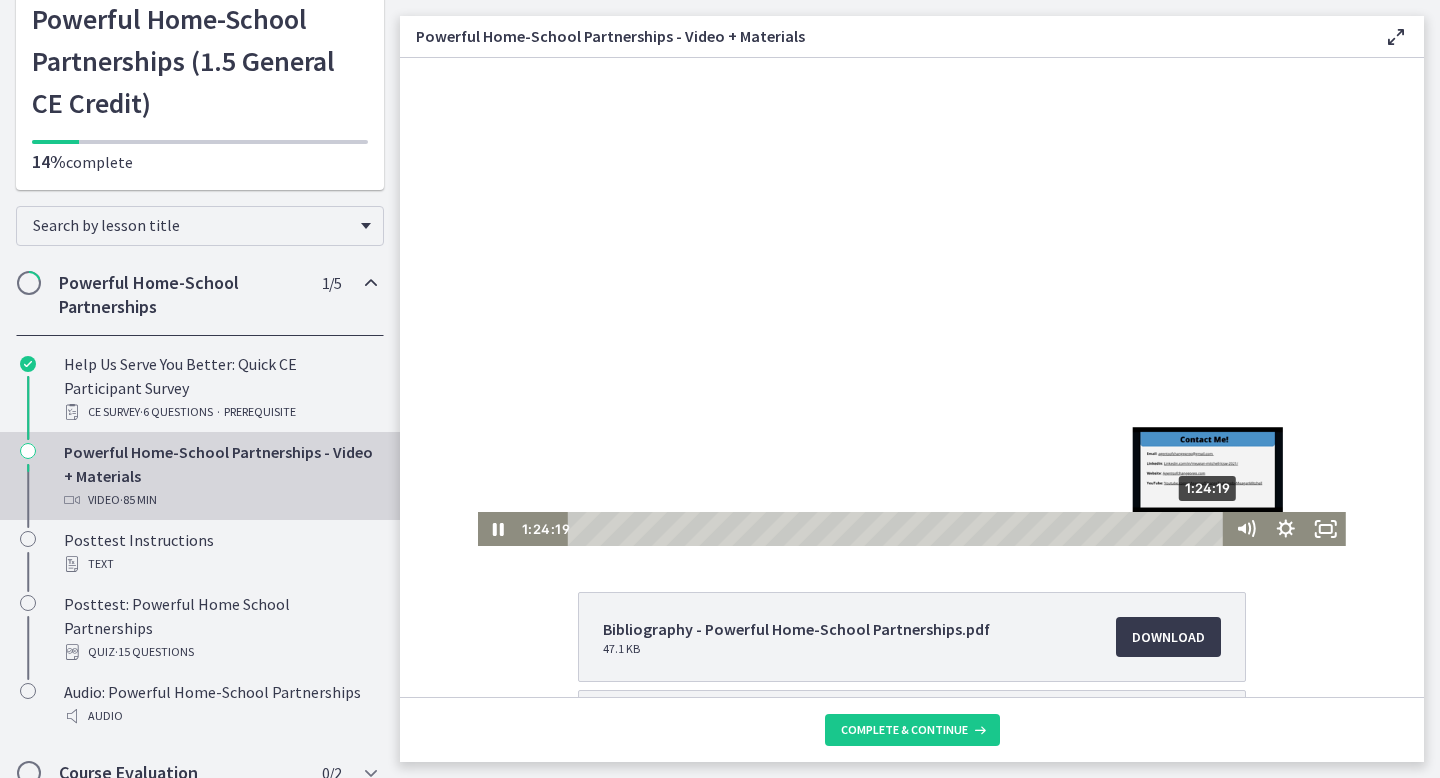 drag, startPoint x: 1168, startPoint y: 527, endPoint x: 1235, endPoint y: 526, distance: 67.00746 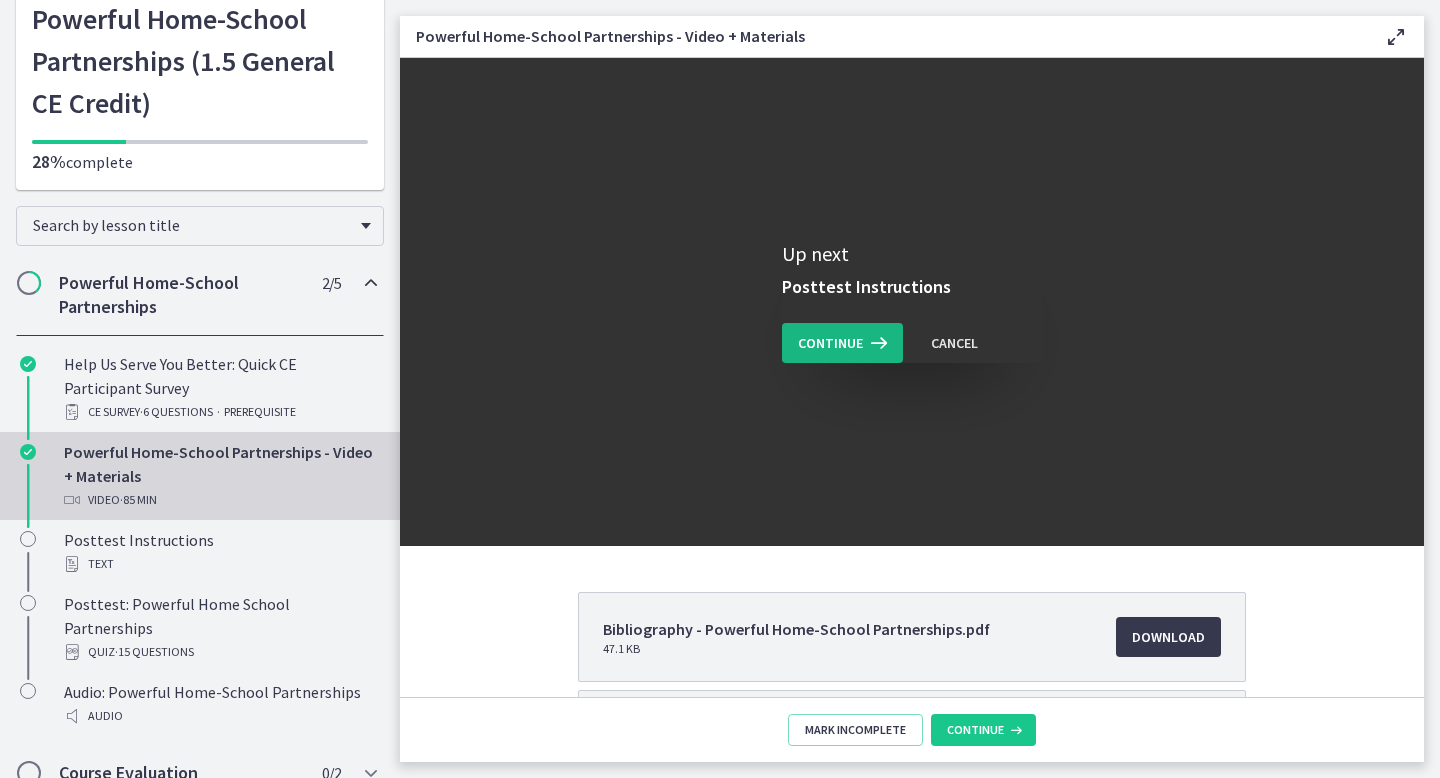 click at bounding box center (877, 343) 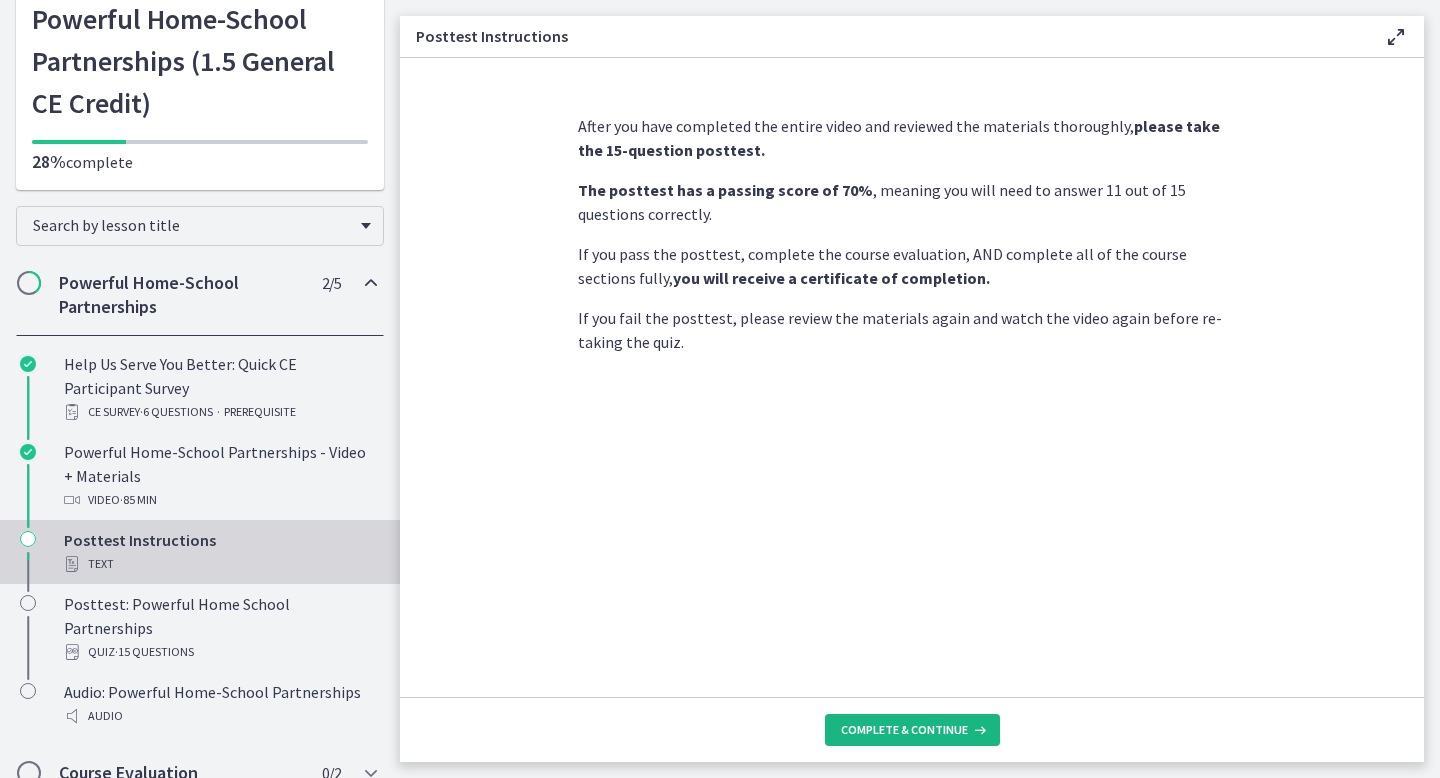 click on "Complete & continue" at bounding box center (904, 730) 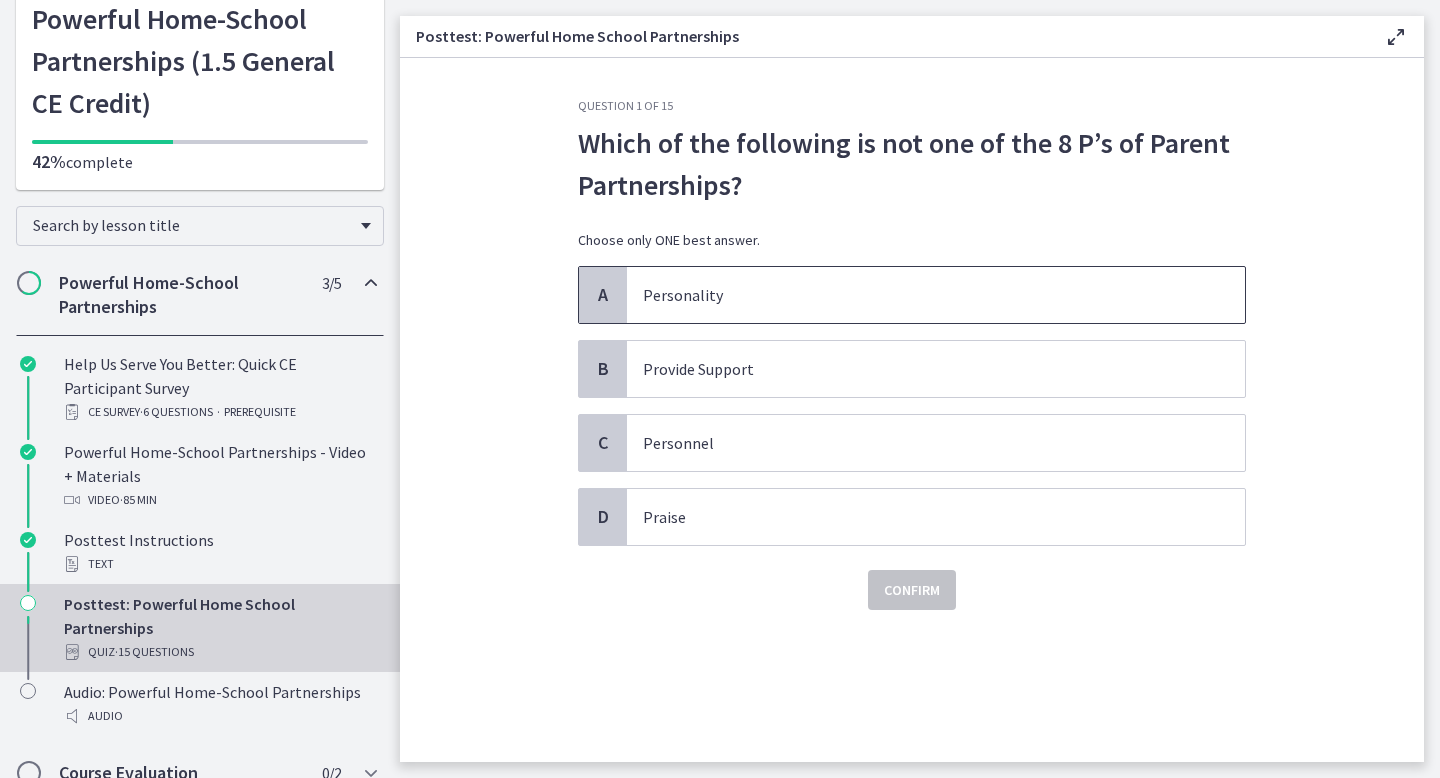 click on "Personality" at bounding box center [916, 295] 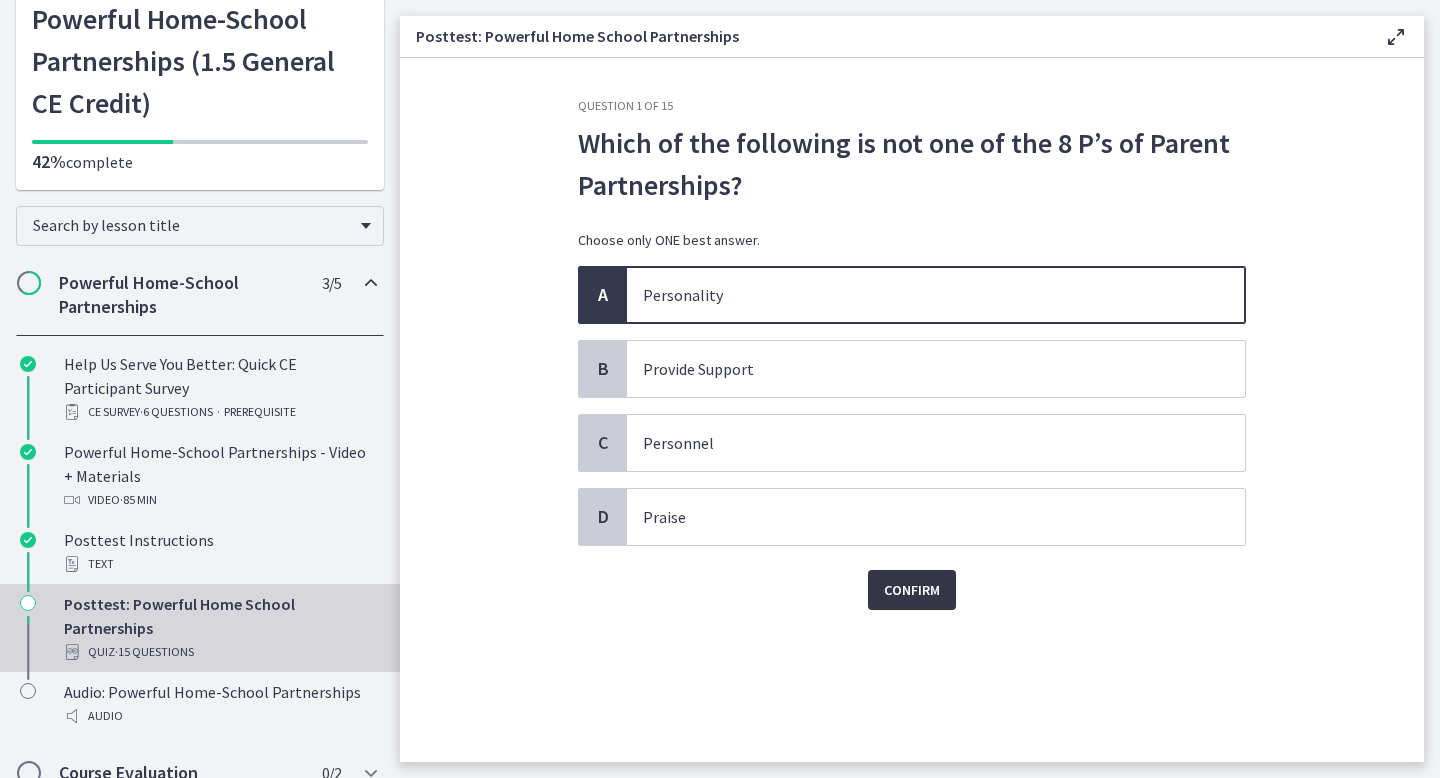 click on "Confirm" at bounding box center (912, 590) 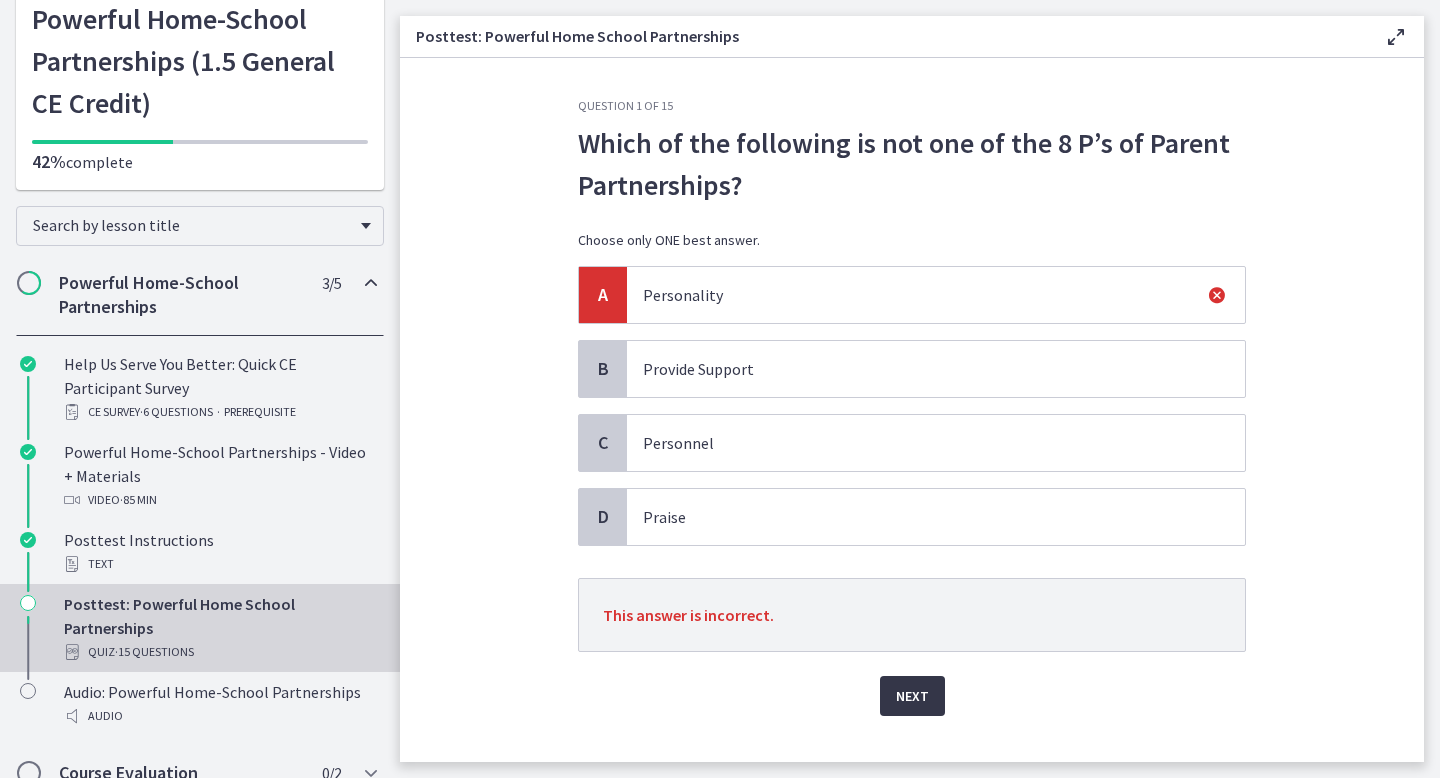 click on "Next" at bounding box center (912, 696) 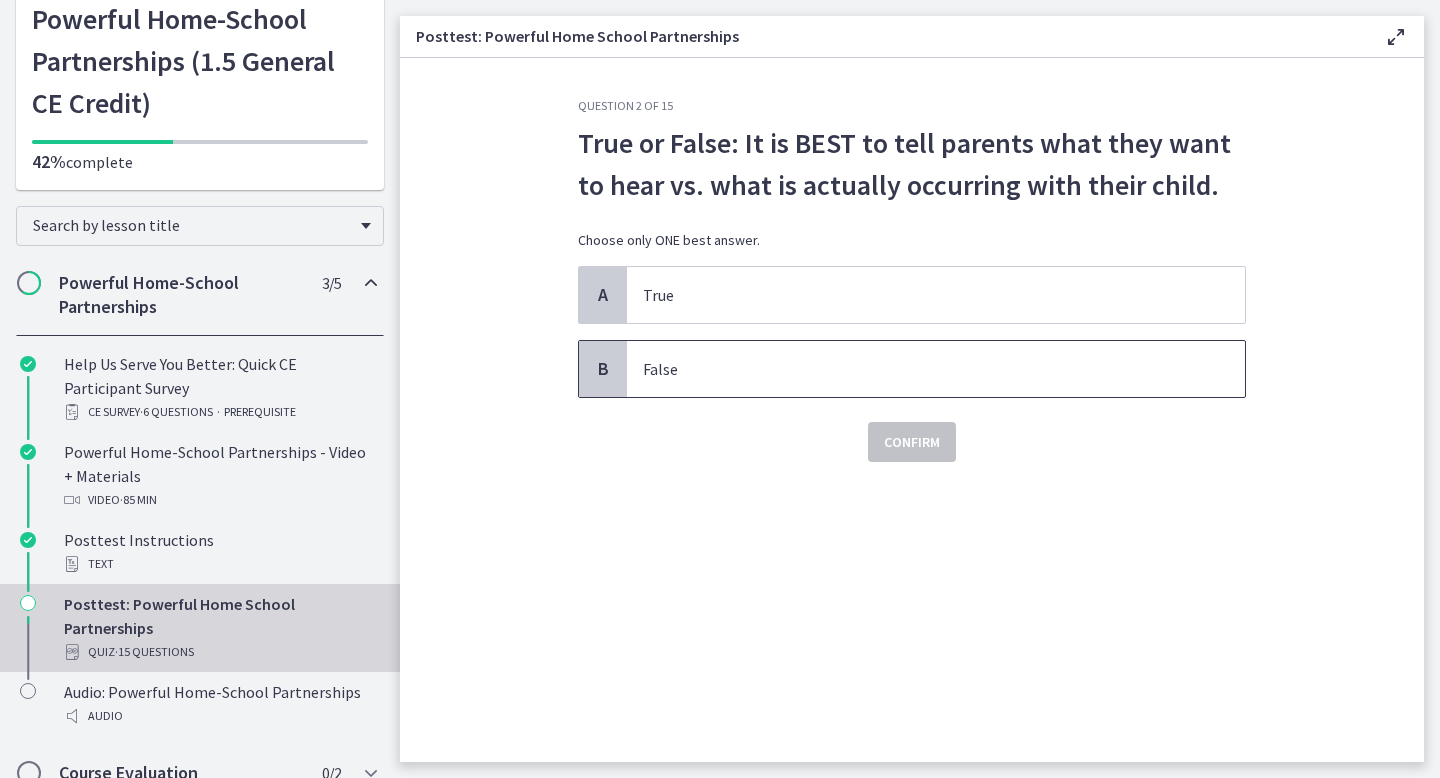 click on "False" at bounding box center (916, 369) 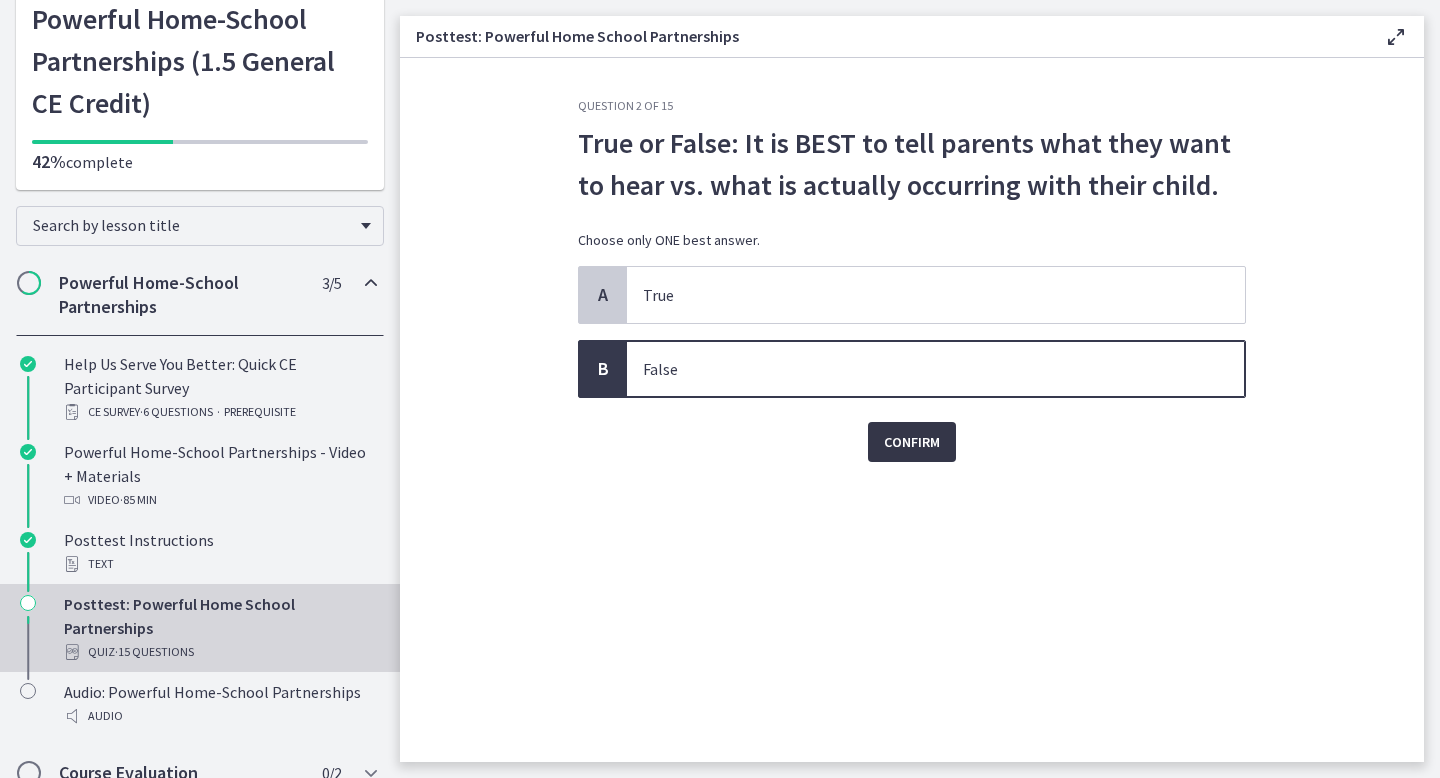 click on "Confirm" at bounding box center [912, 442] 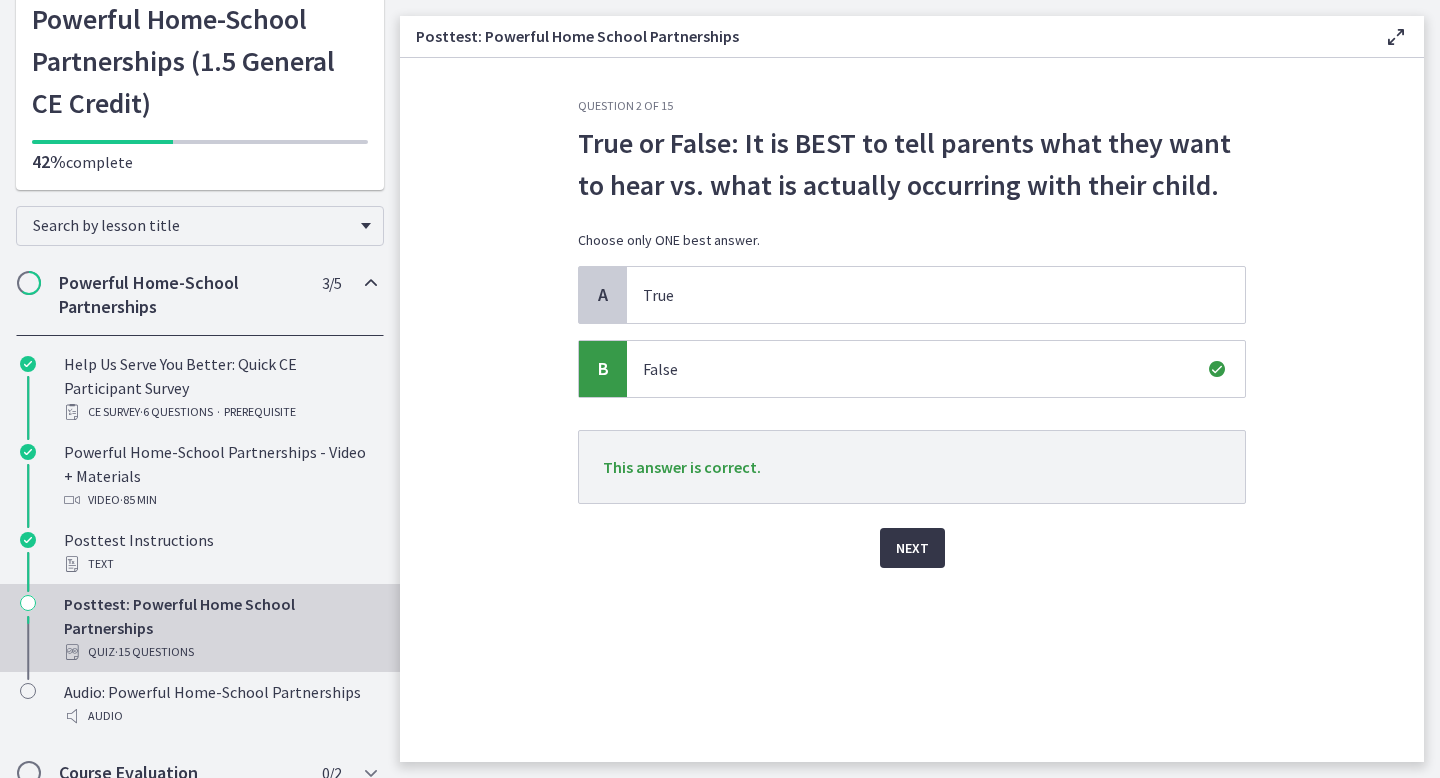 click on "Next" at bounding box center (912, 548) 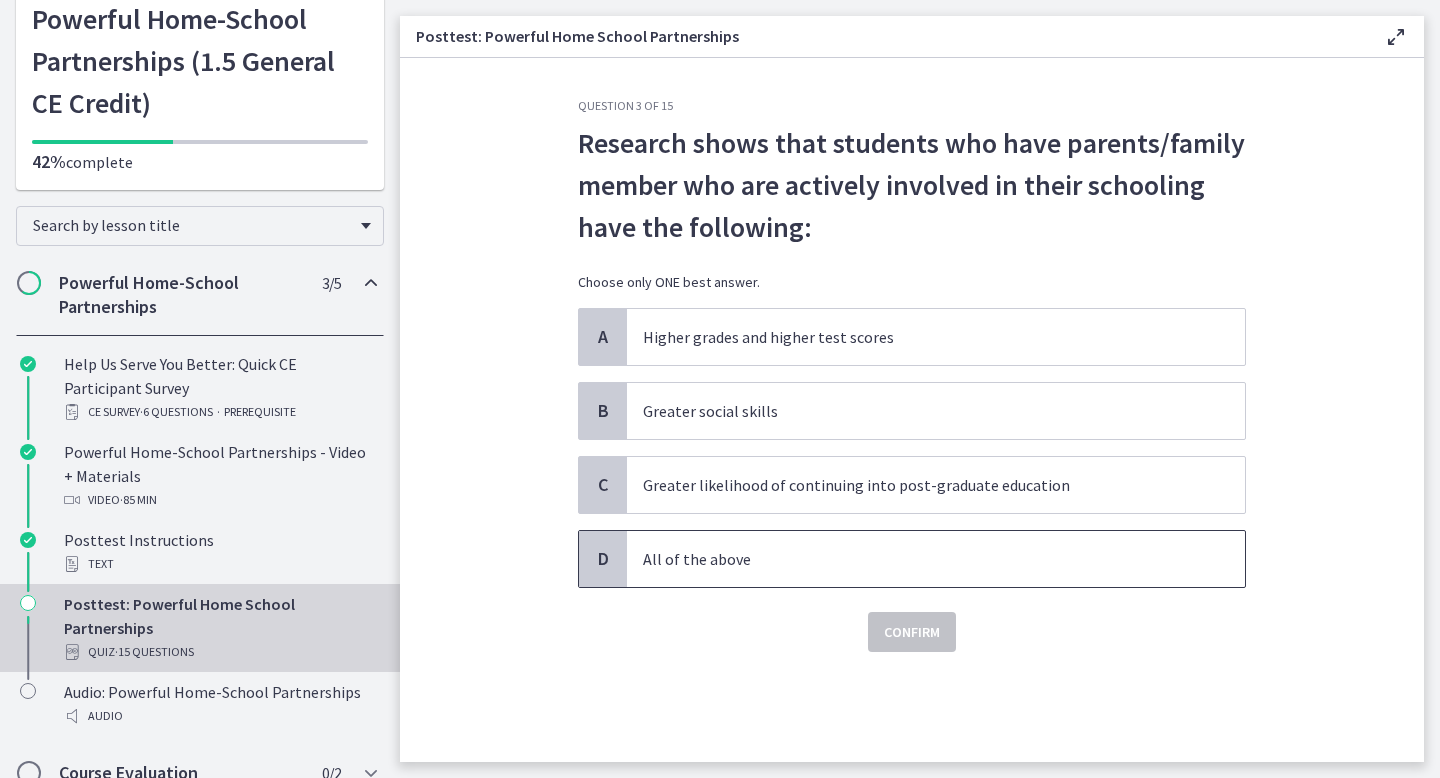 click on "All of the above" at bounding box center [916, 559] 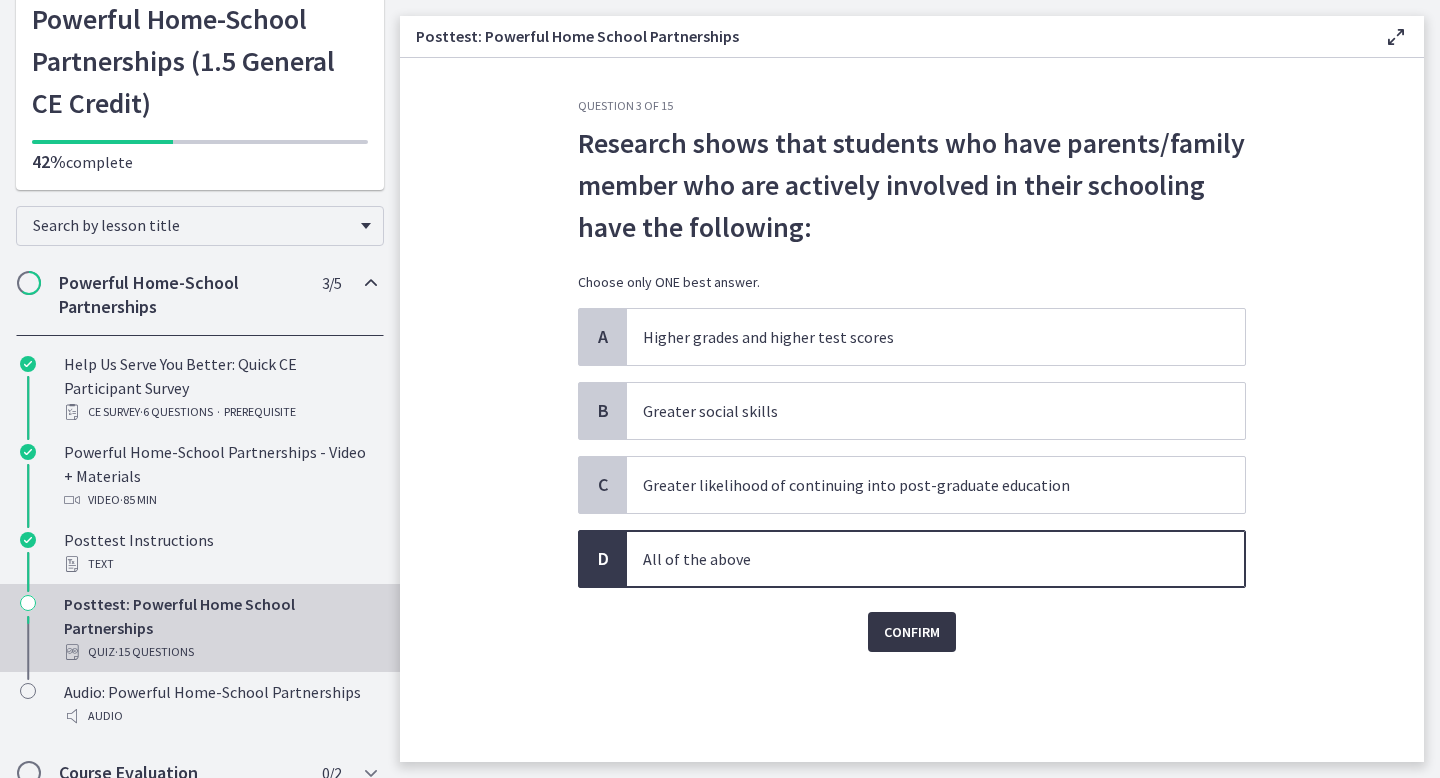 click on "Confirm" at bounding box center [912, 632] 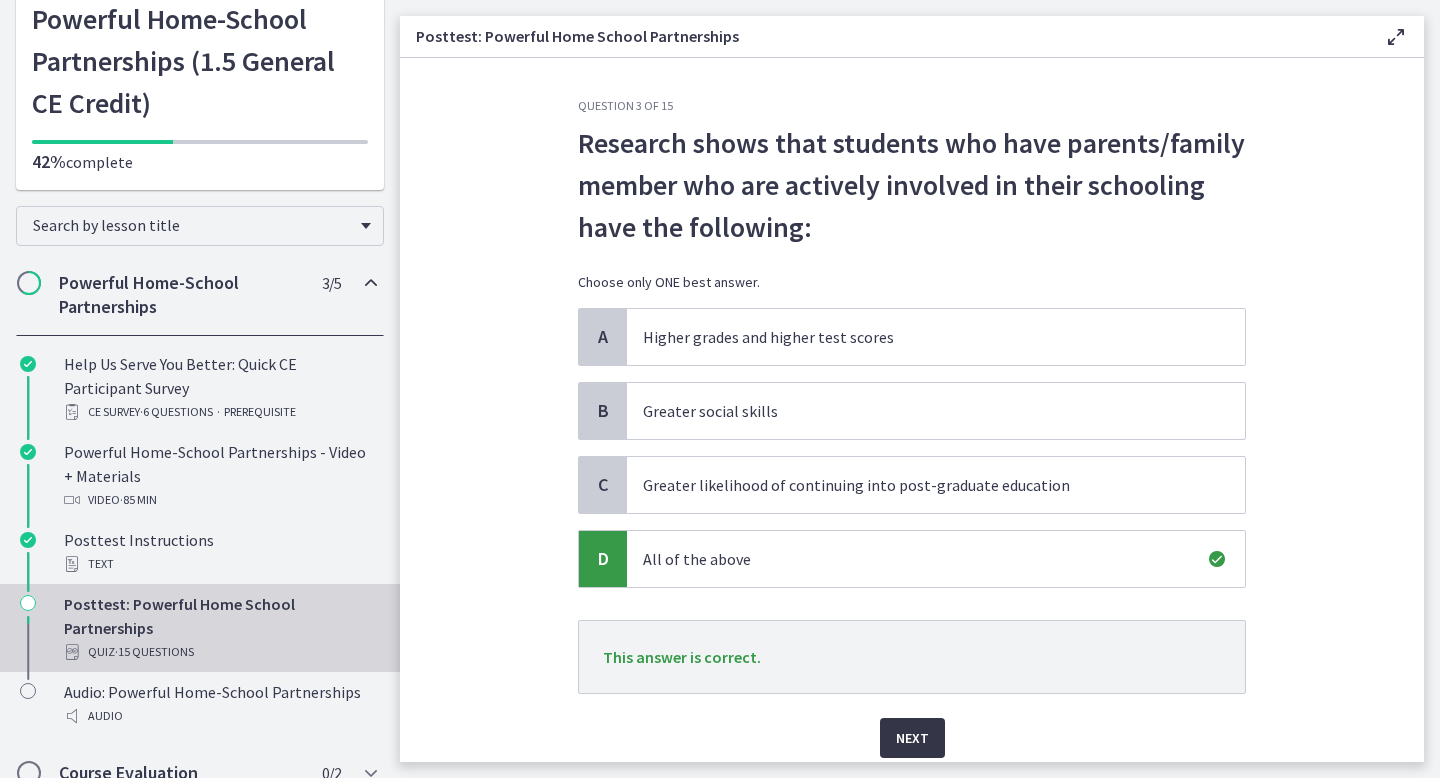 click on "Next" at bounding box center (912, 738) 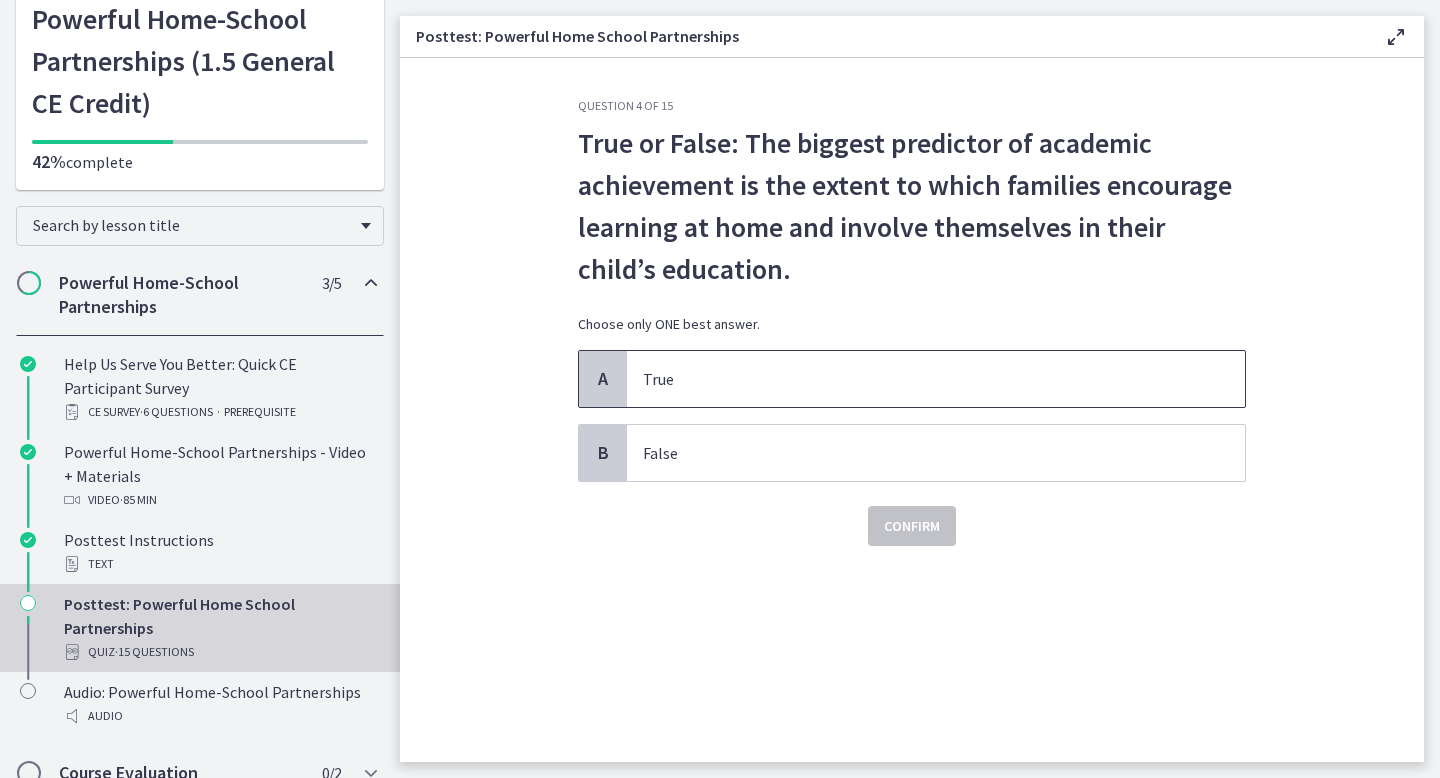 click on "True" at bounding box center [916, 379] 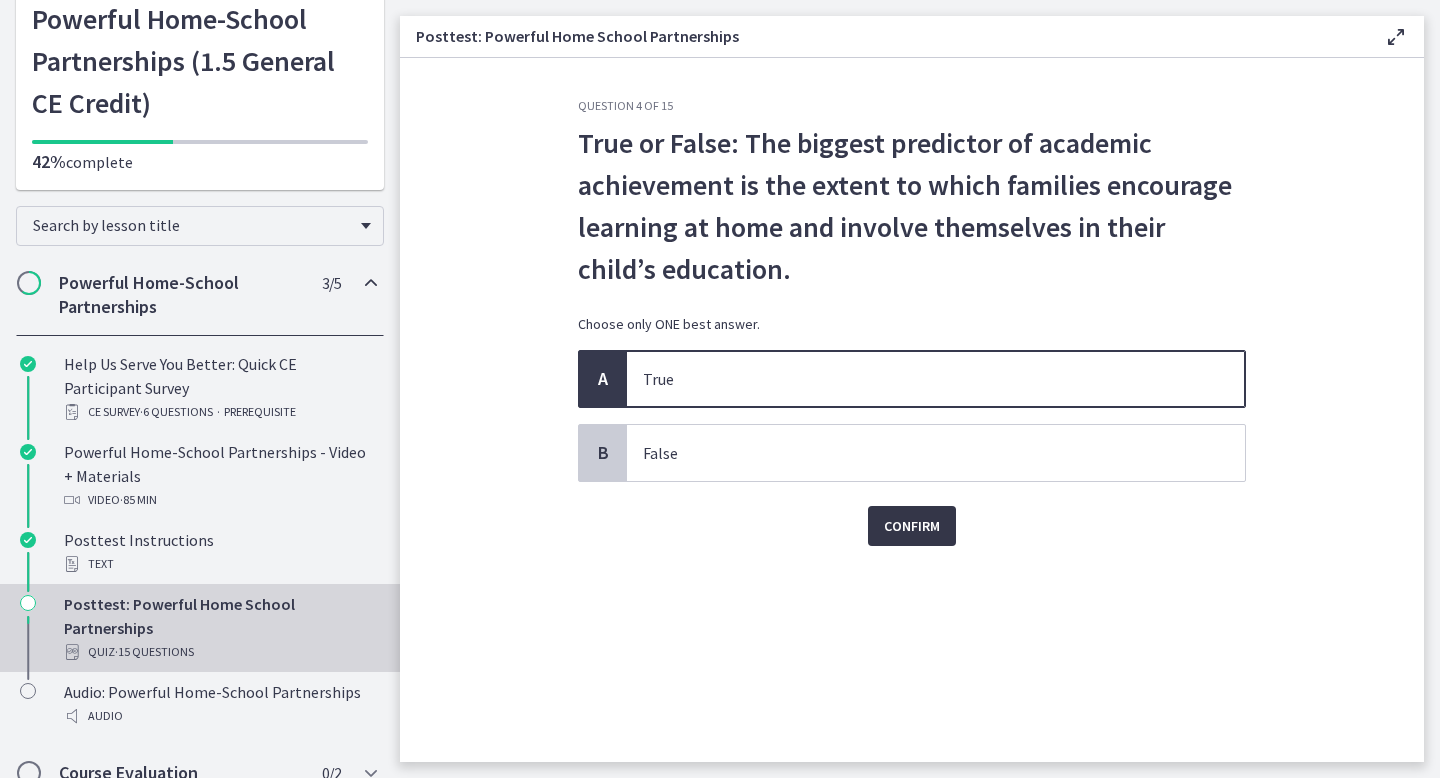 click on "Confirm" at bounding box center [912, 526] 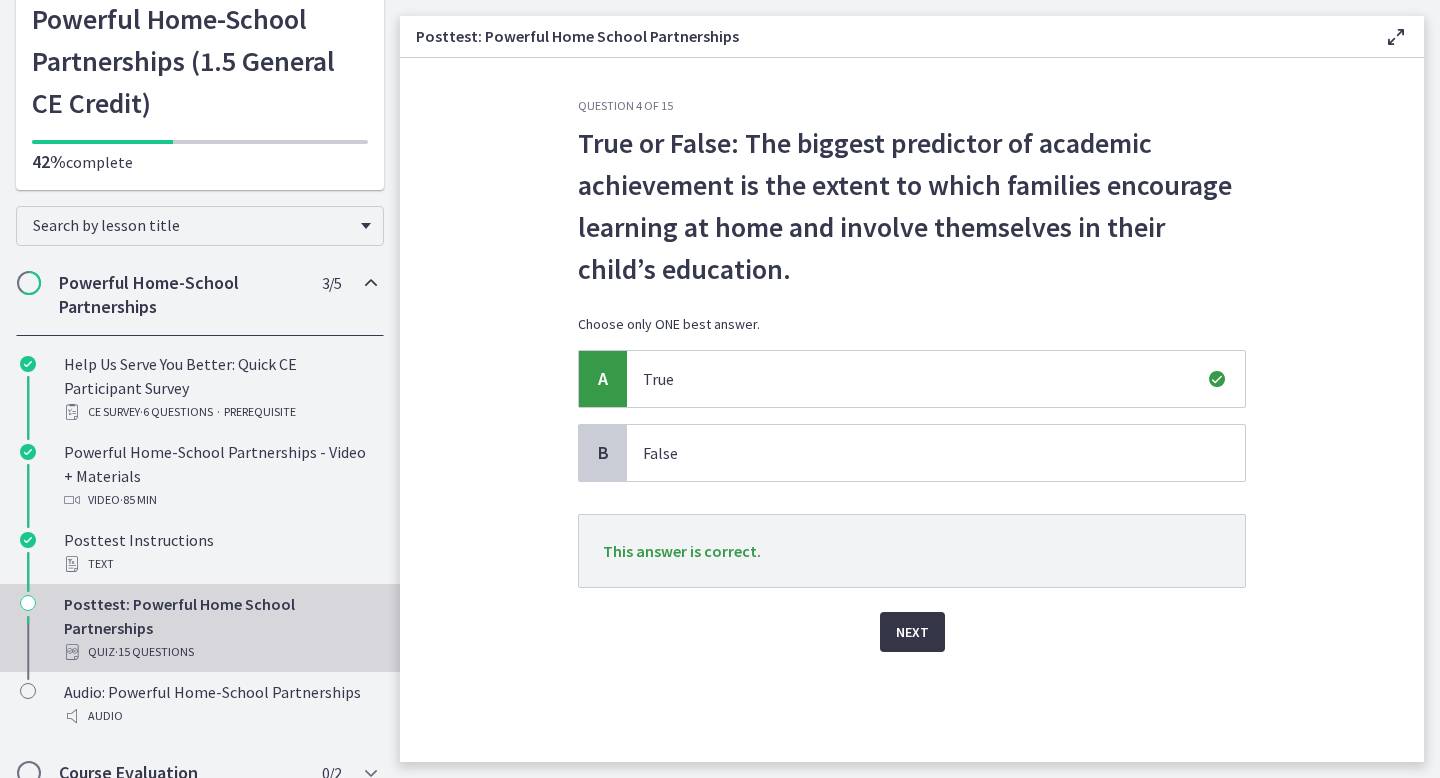 click on "Next" at bounding box center (912, 632) 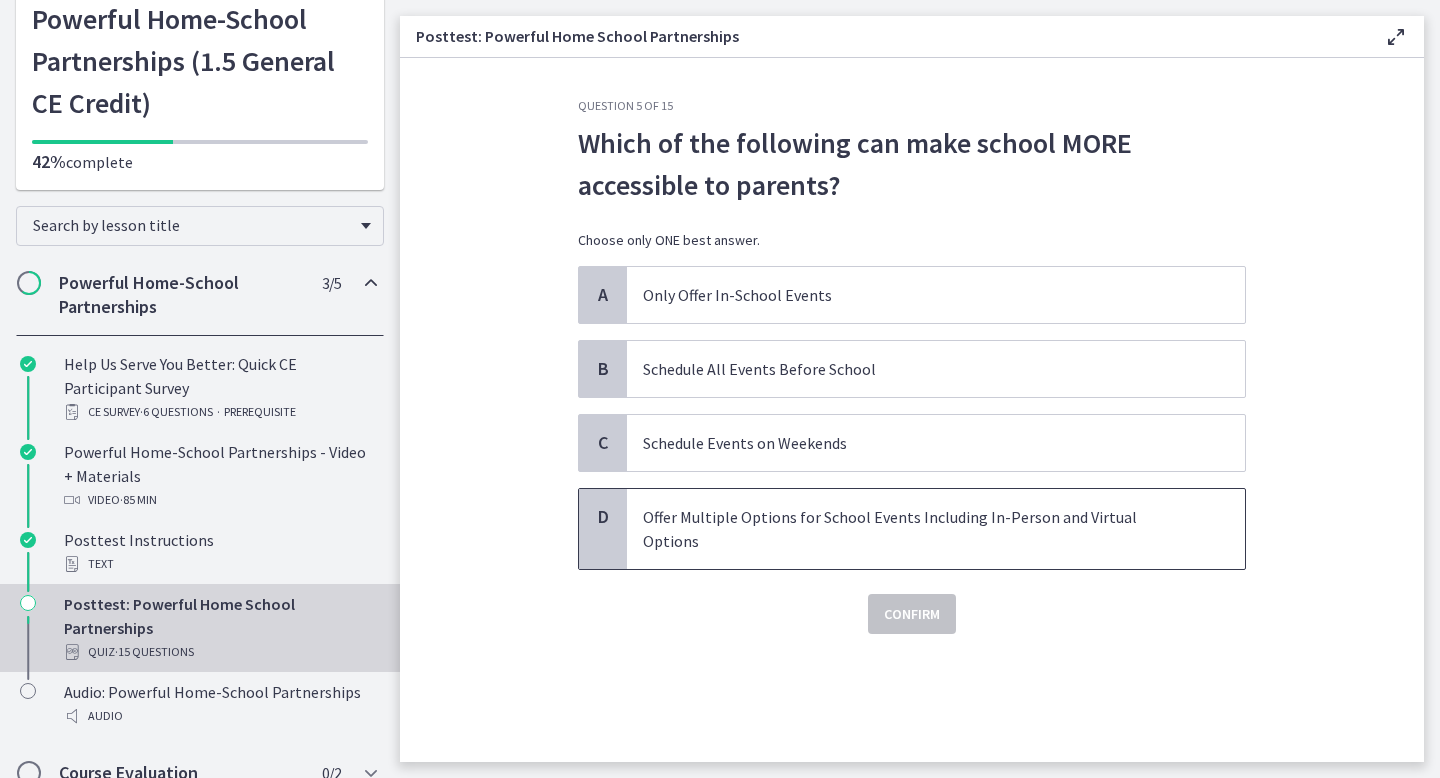 click on "Offer Multiple Options for School Events Including In-Person and Virtual Options" at bounding box center (916, 529) 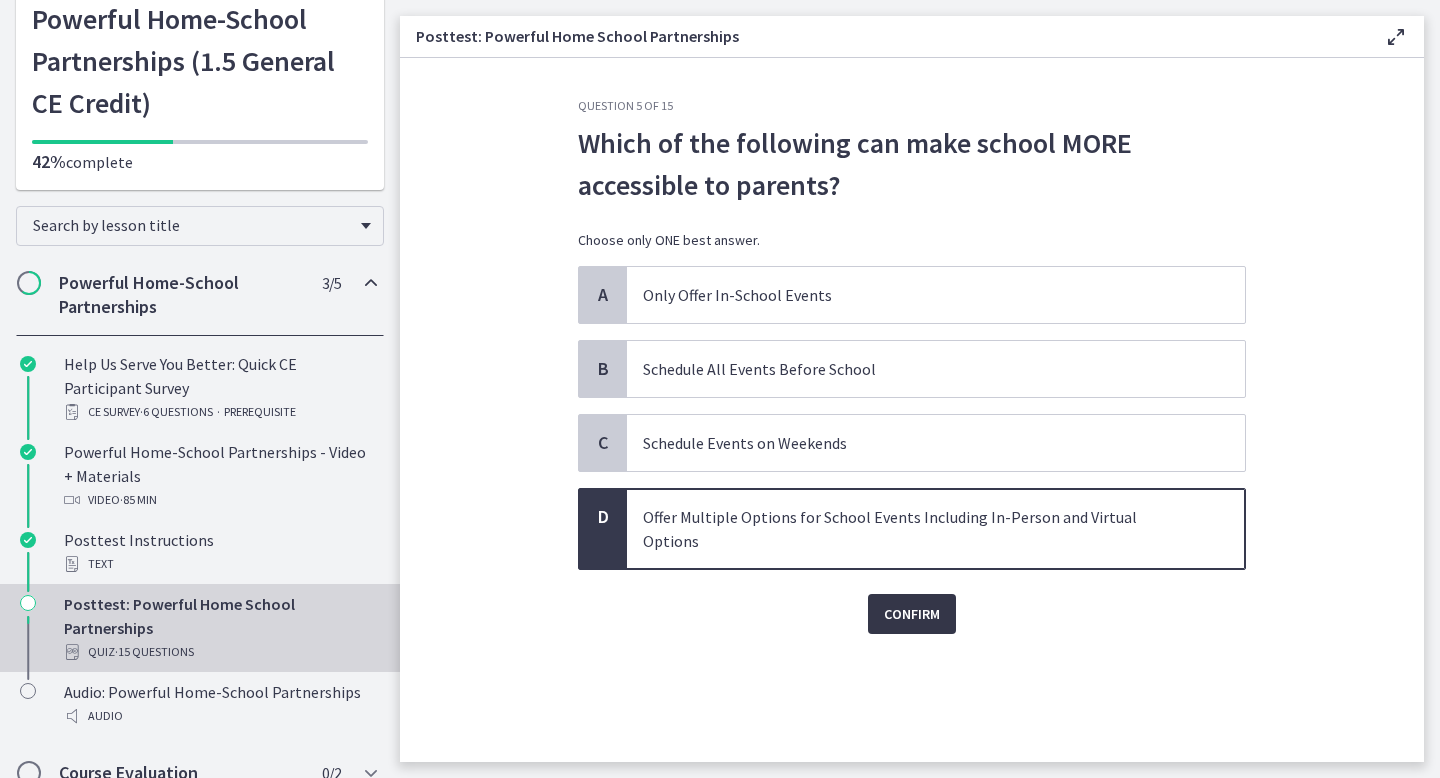 click on "Confirm" at bounding box center (912, 614) 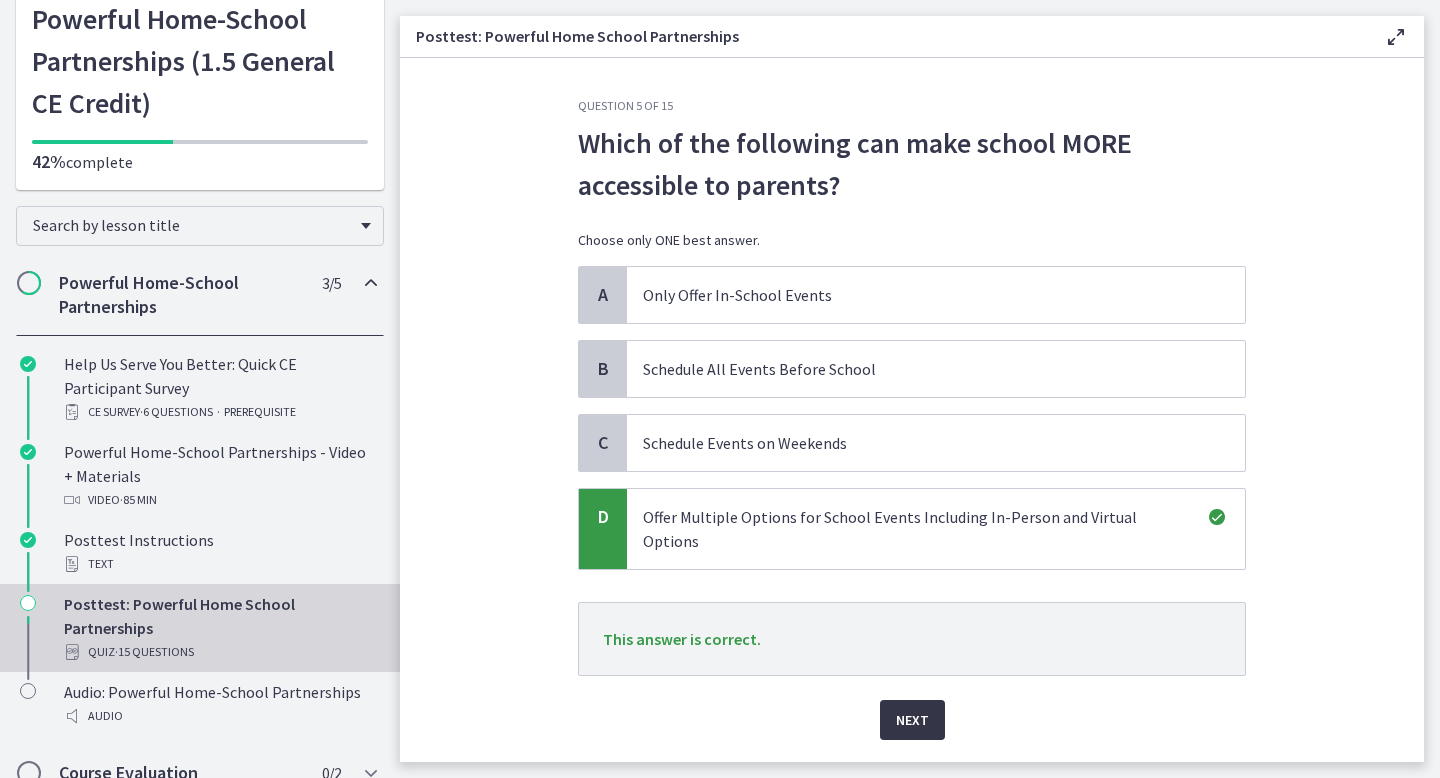 click on "Next" at bounding box center (912, 720) 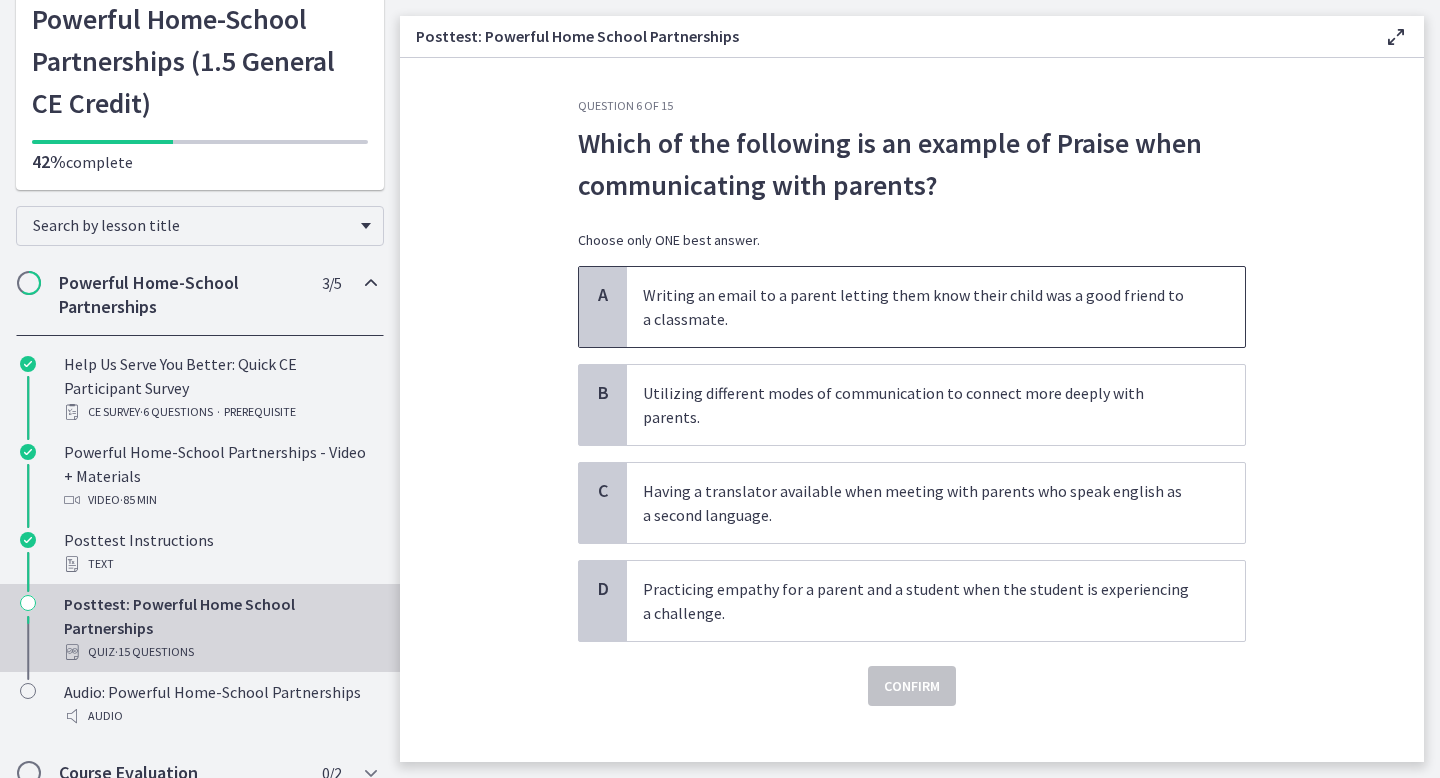 click on "Writing an email to a parent letting them know their child was a good friend to a classmate." at bounding box center [916, 307] 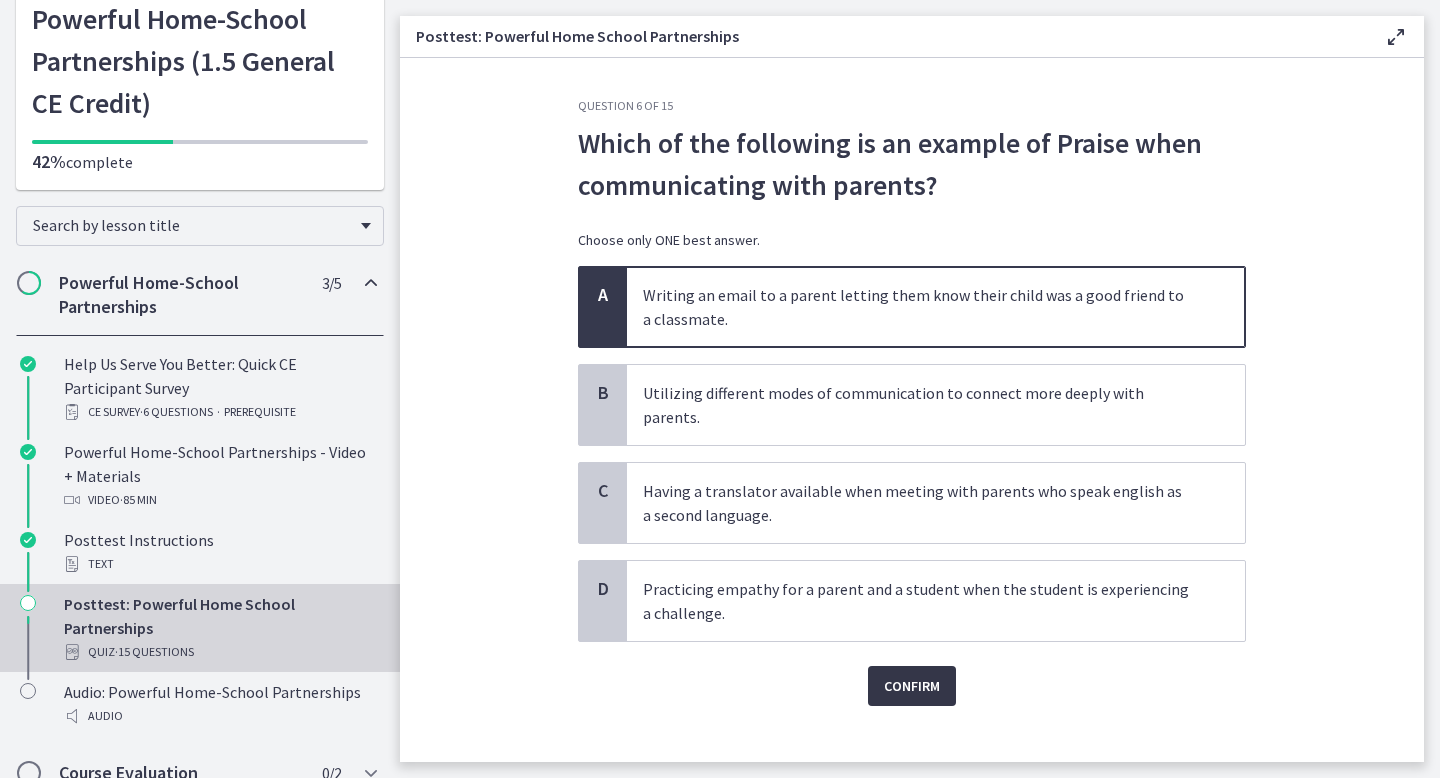 click on "Confirm" at bounding box center [912, 686] 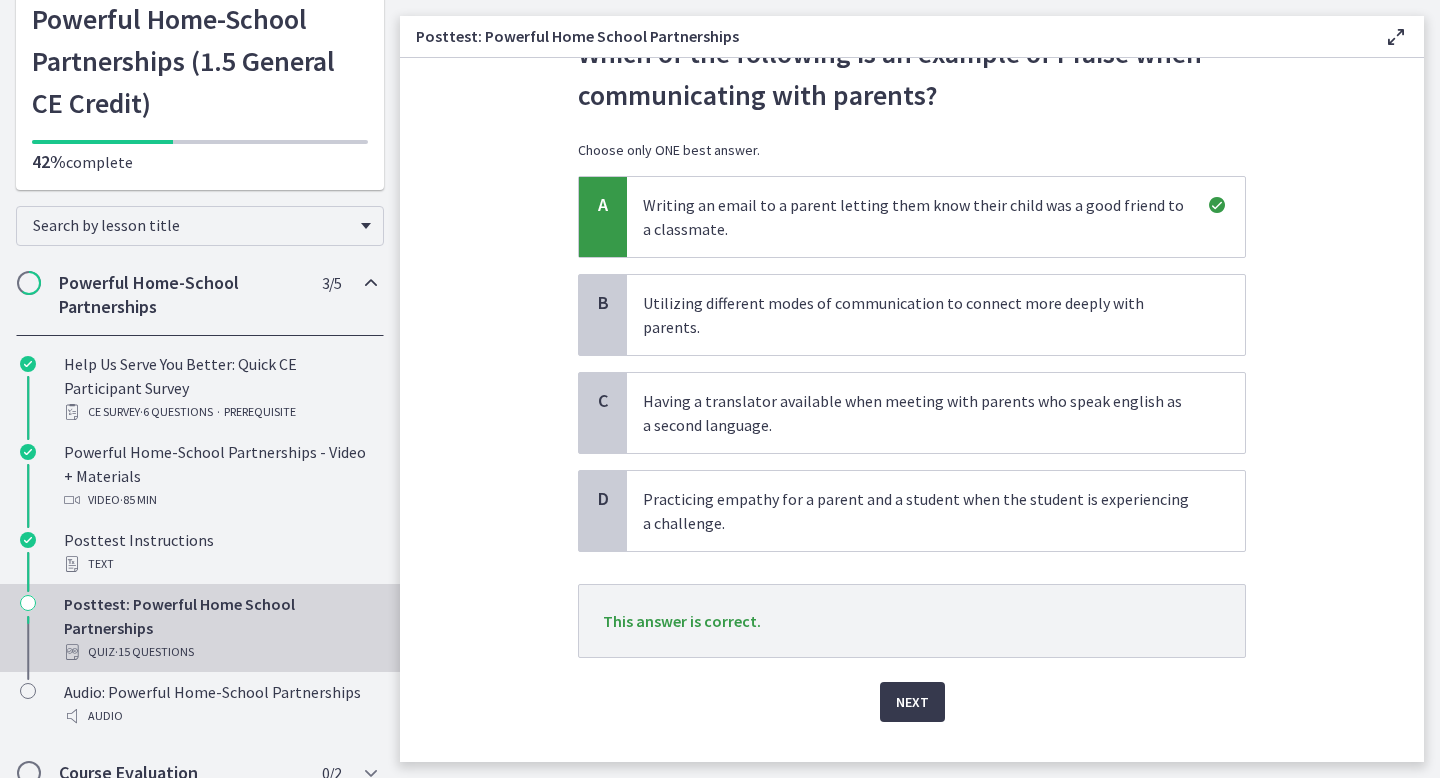 scroll, scrollTop: 106, scrollLeft: 0, axis: vertical 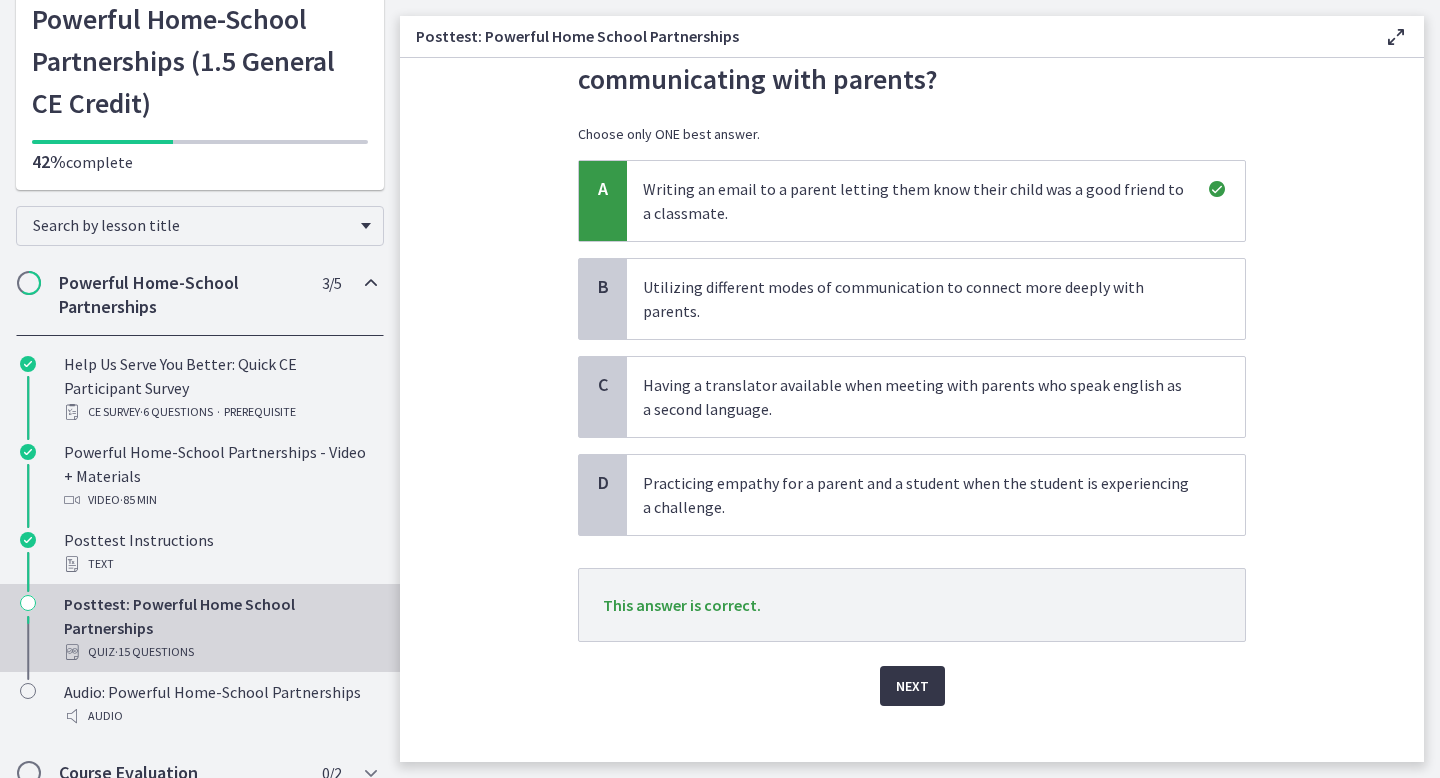 click on "Next" at bounding box center [912, 686] 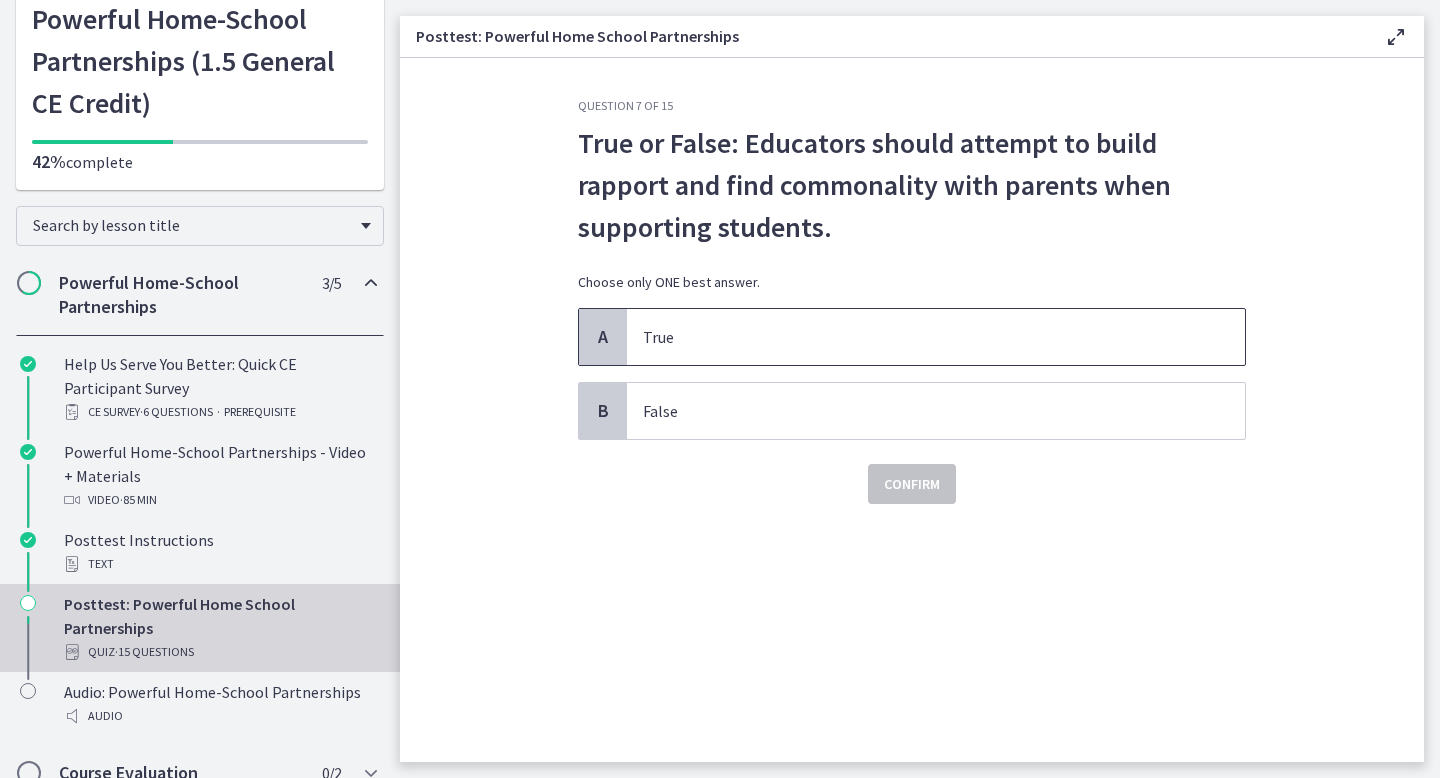 click on "True" at bounding box center (916, 337) 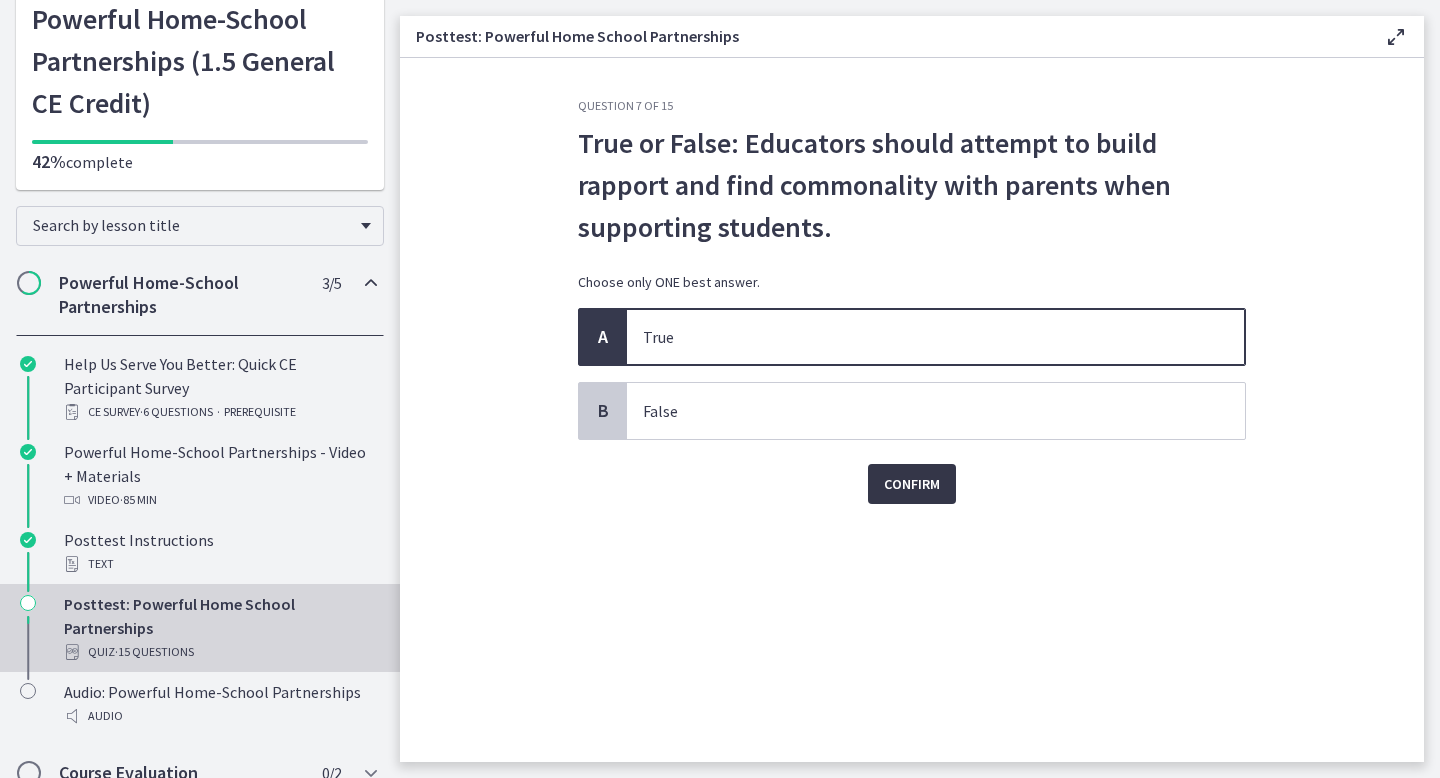 click on "Confirm" at bounding box center (912, 484) 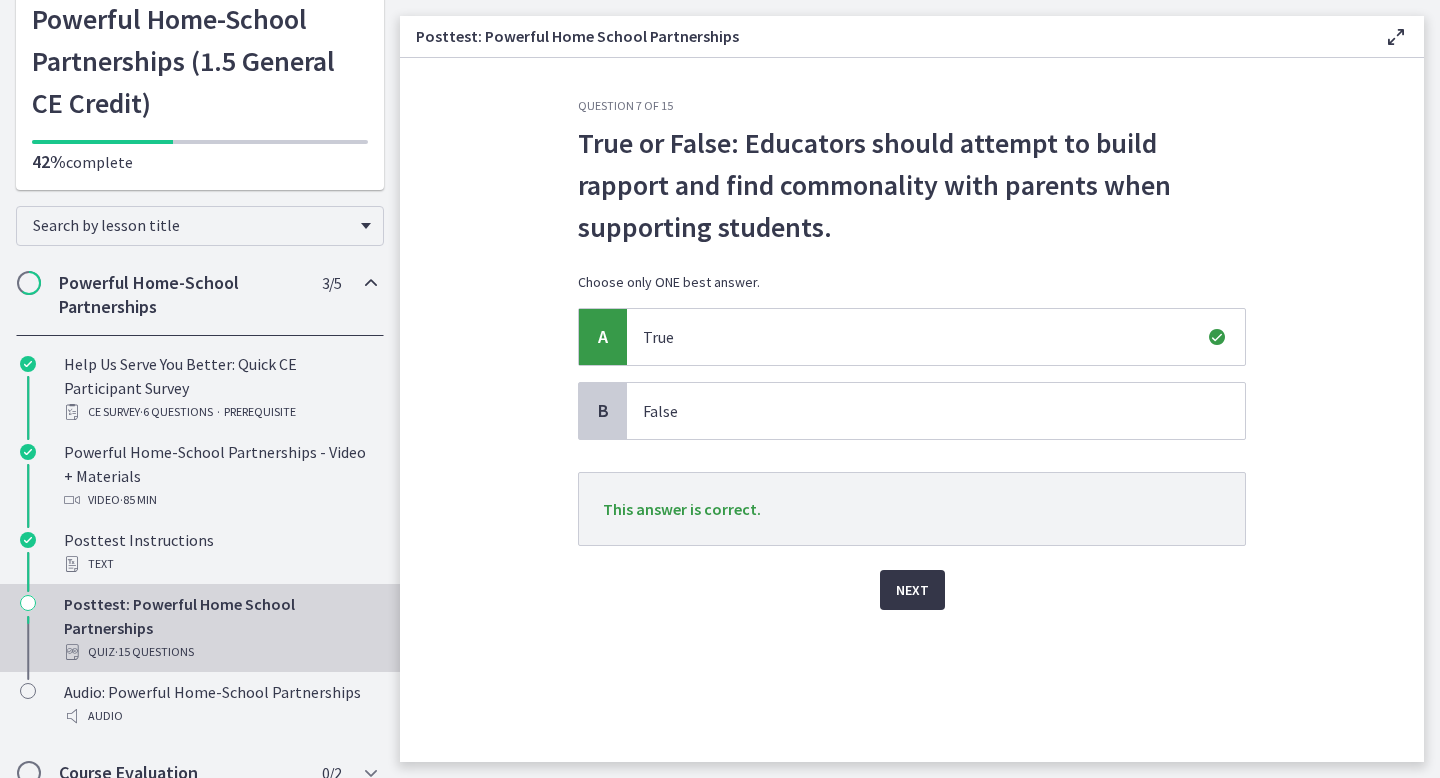 click on "Next" at bounding box center (912, 590) 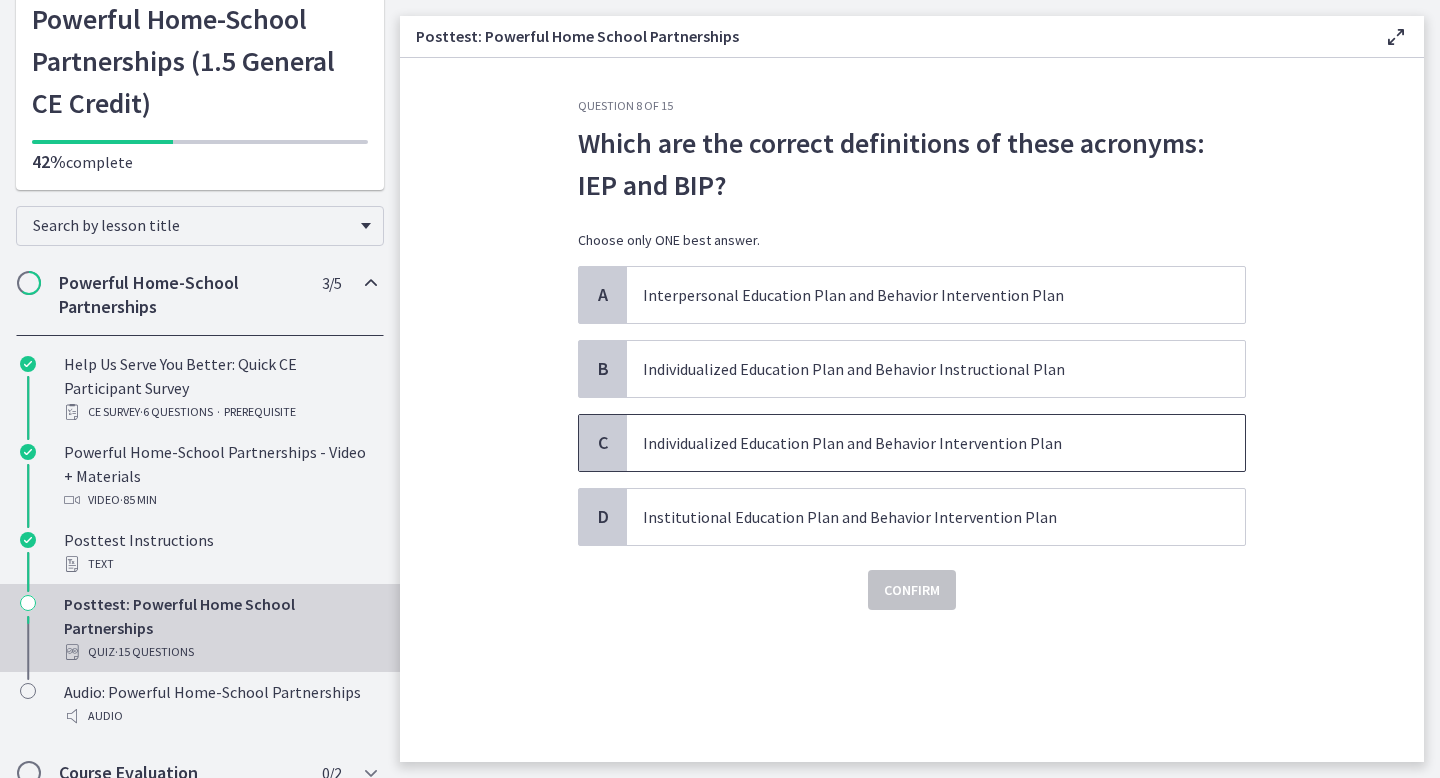 click on "Individualized Education Plan and Behavior Intervention Plan" at bounding box center (916, 443) 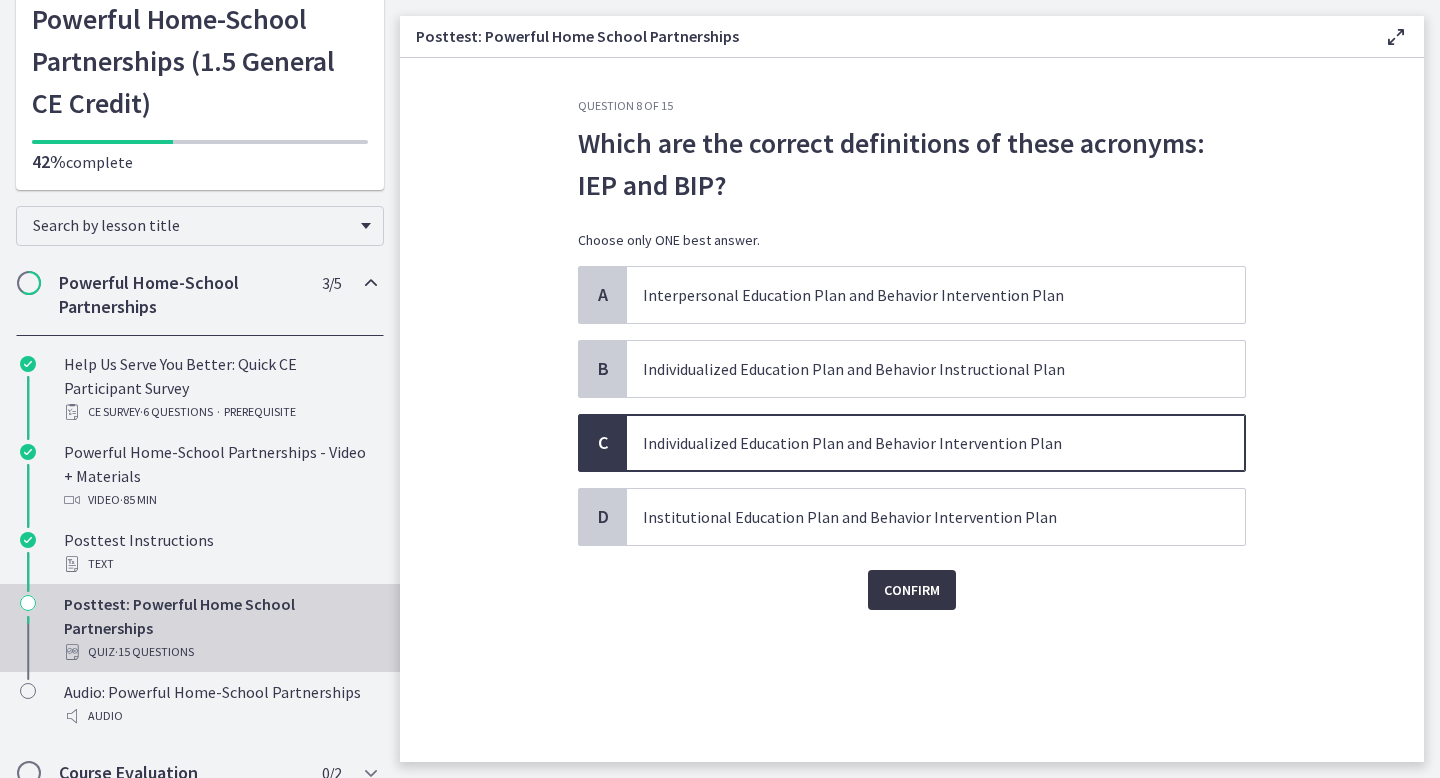 click on "Confirm" at bounding box center (912, 590) 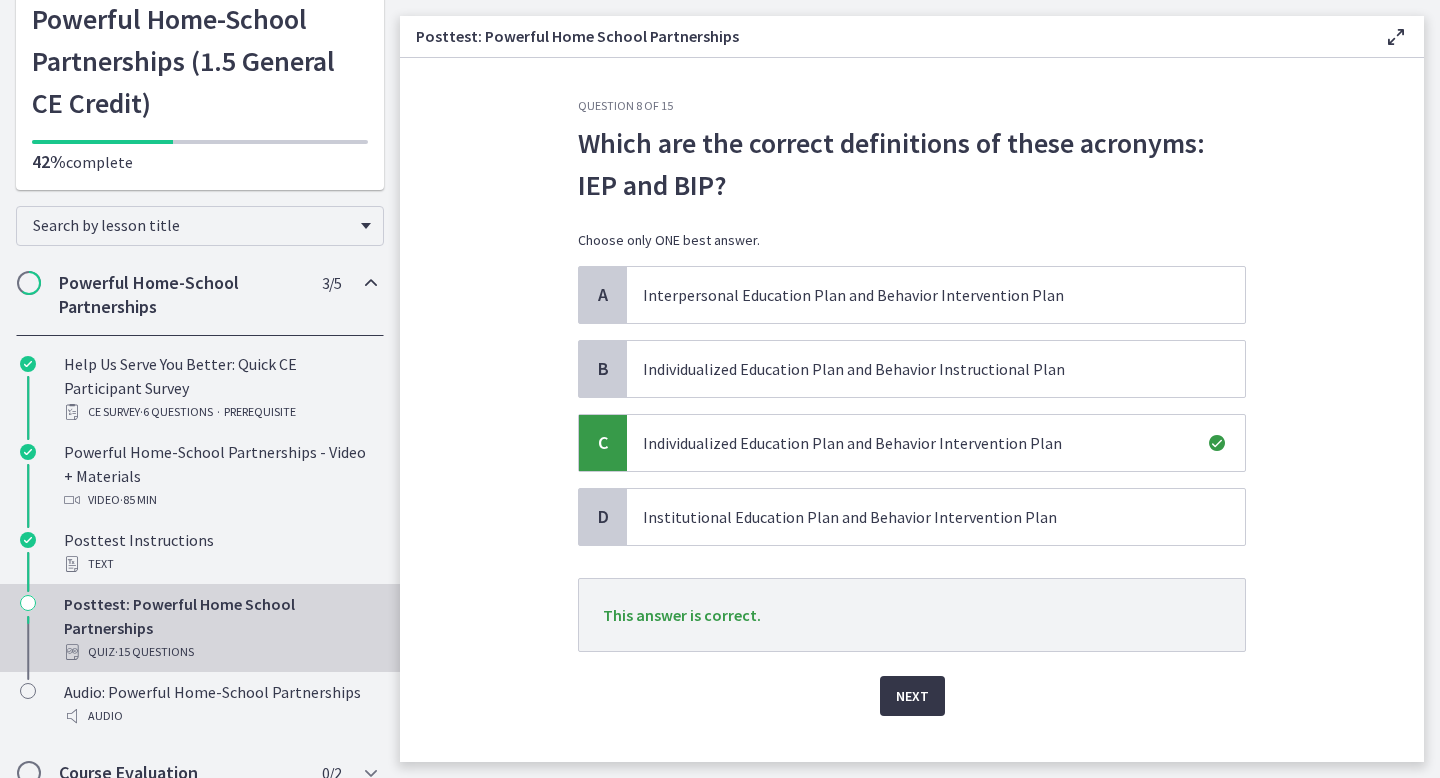 click on "Next" at bounding box center [912, 696] 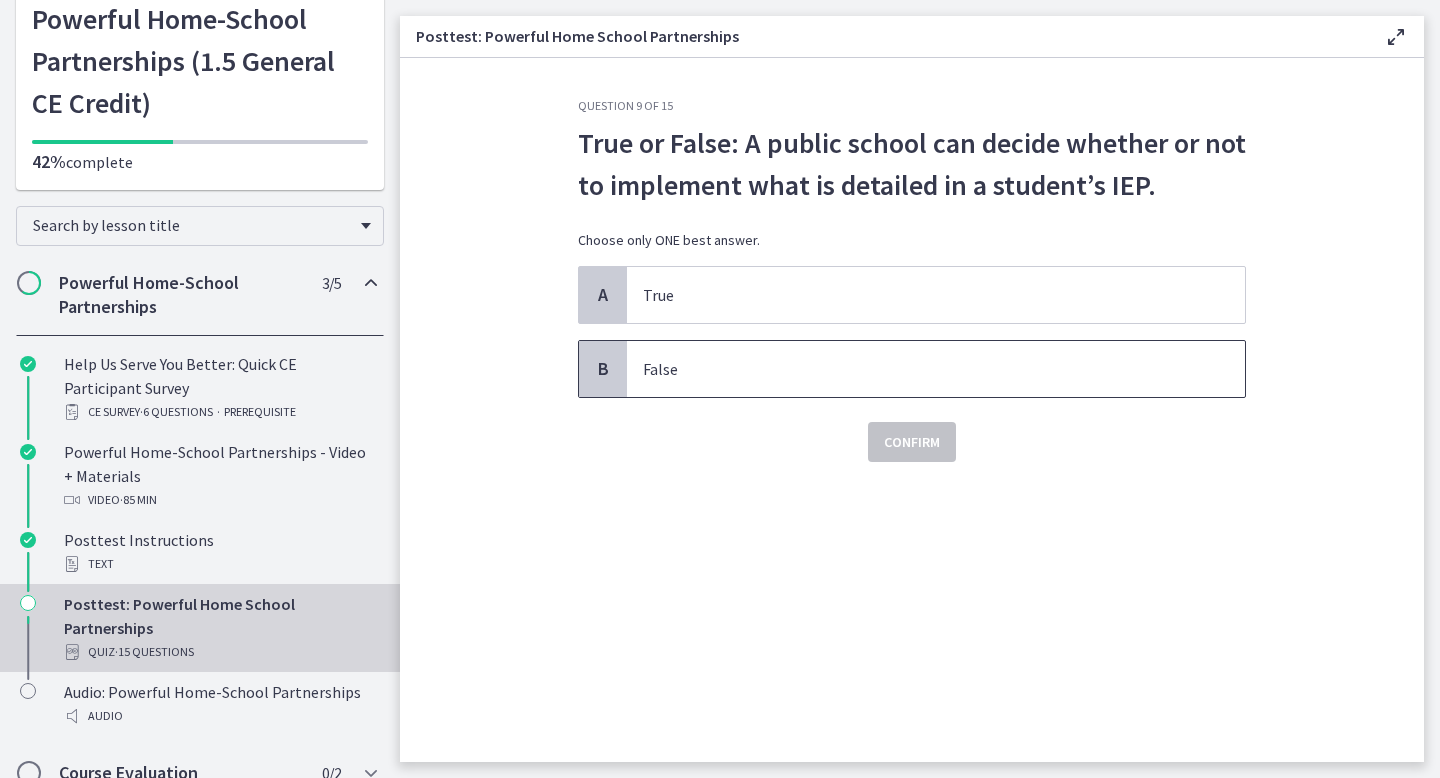click on "False" at bounding box center [916, 369] 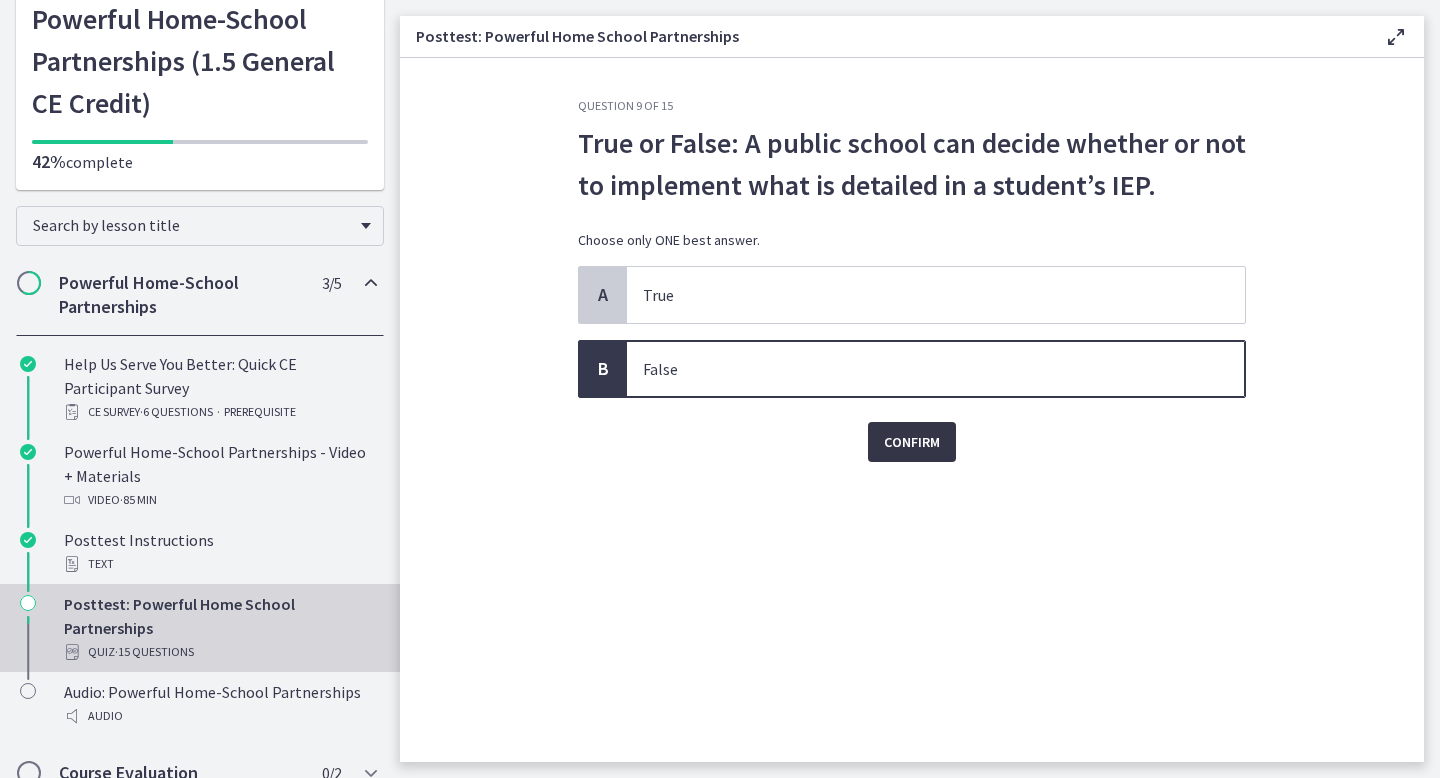 click on "Confirm" at bounding box center (912, 442) 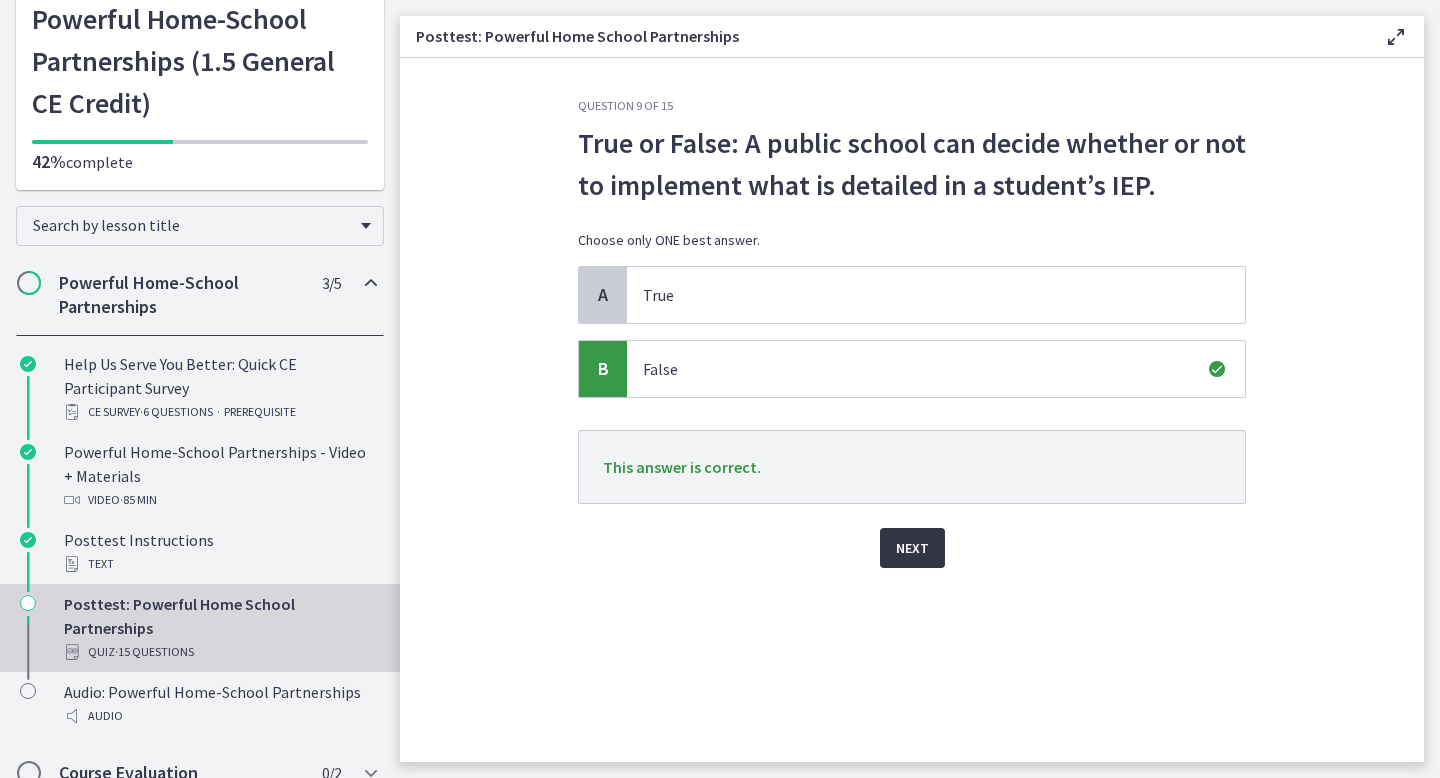 click on "Next" at bounding box center [912, 548] 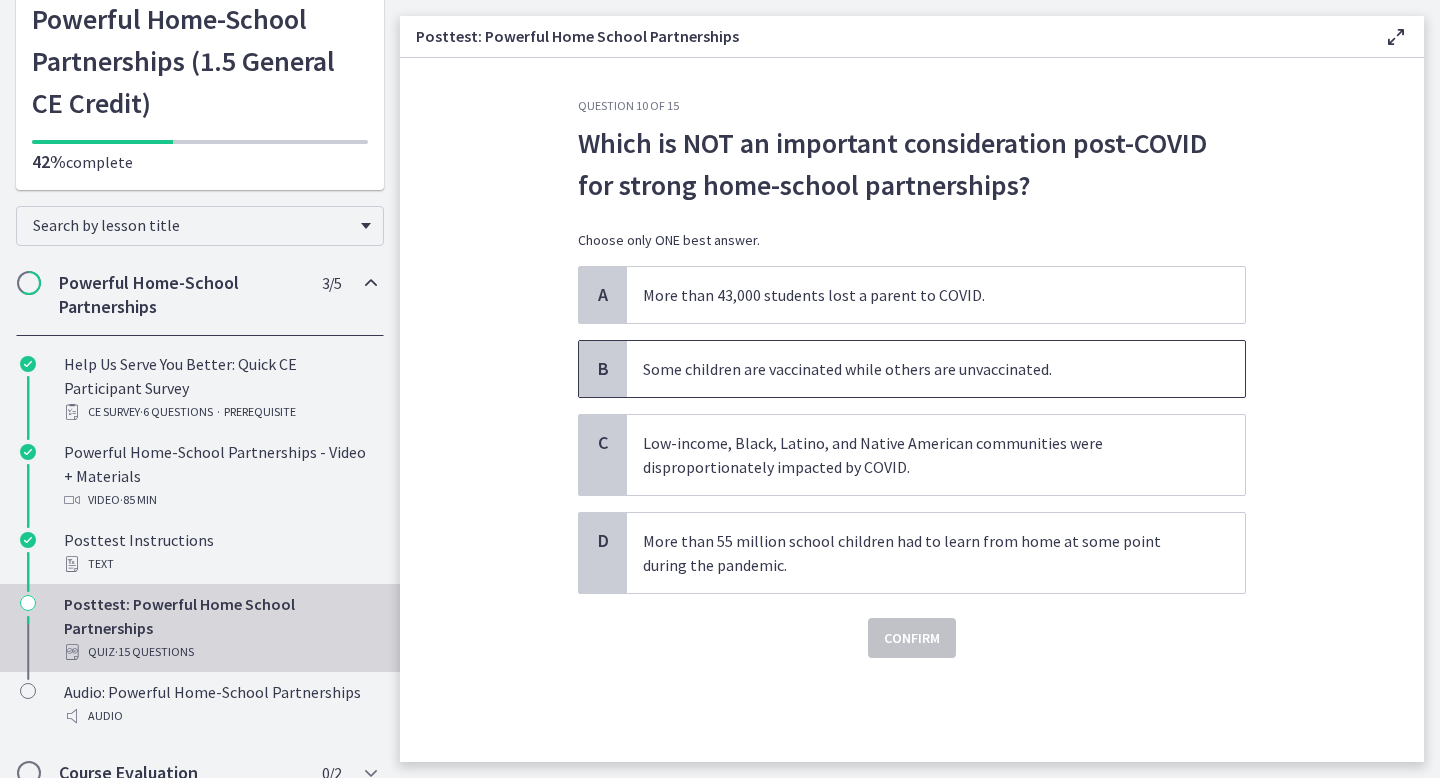 click on "Some children are vaccinated while others are unvaccinated." at bounding box center [916, 369] 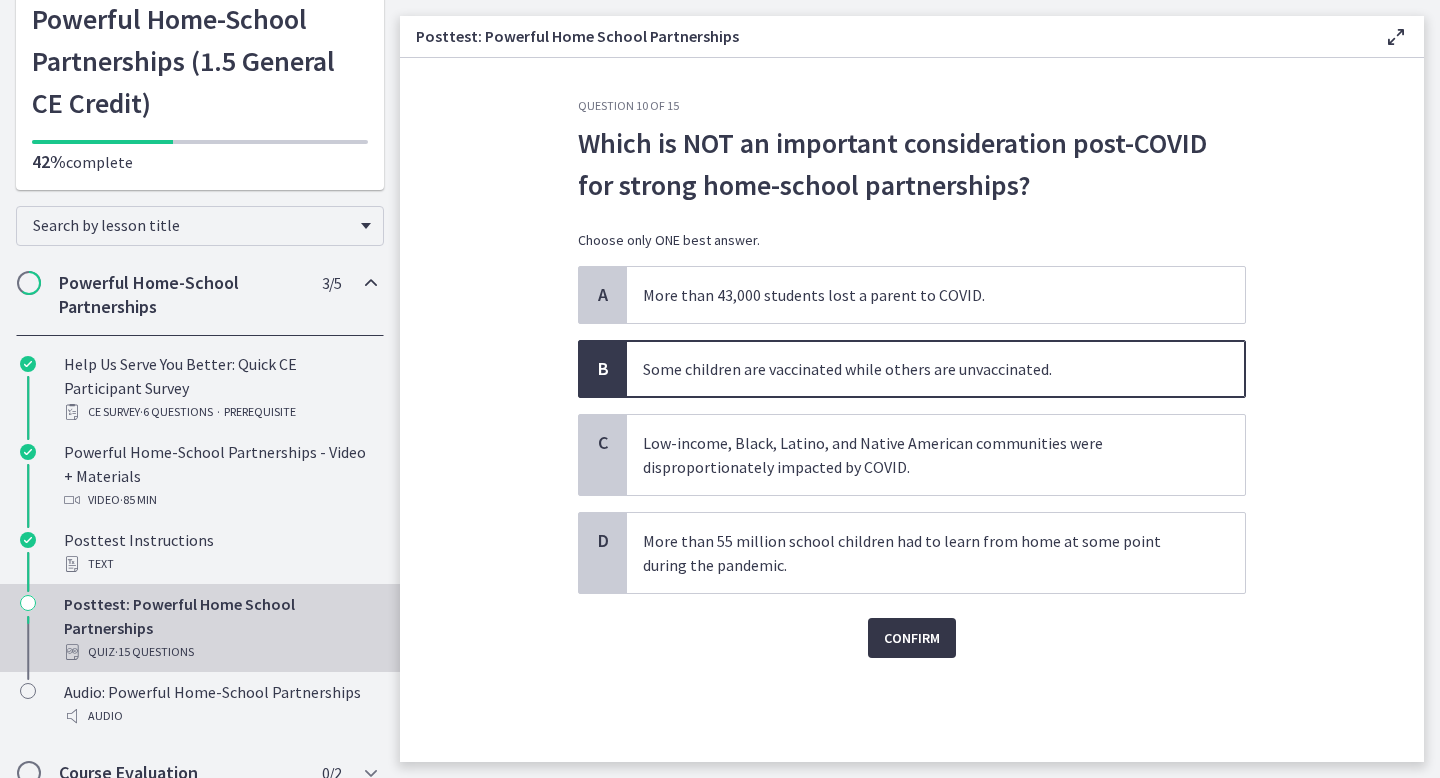 click on "Confirm" at bounding box center (912, 638) 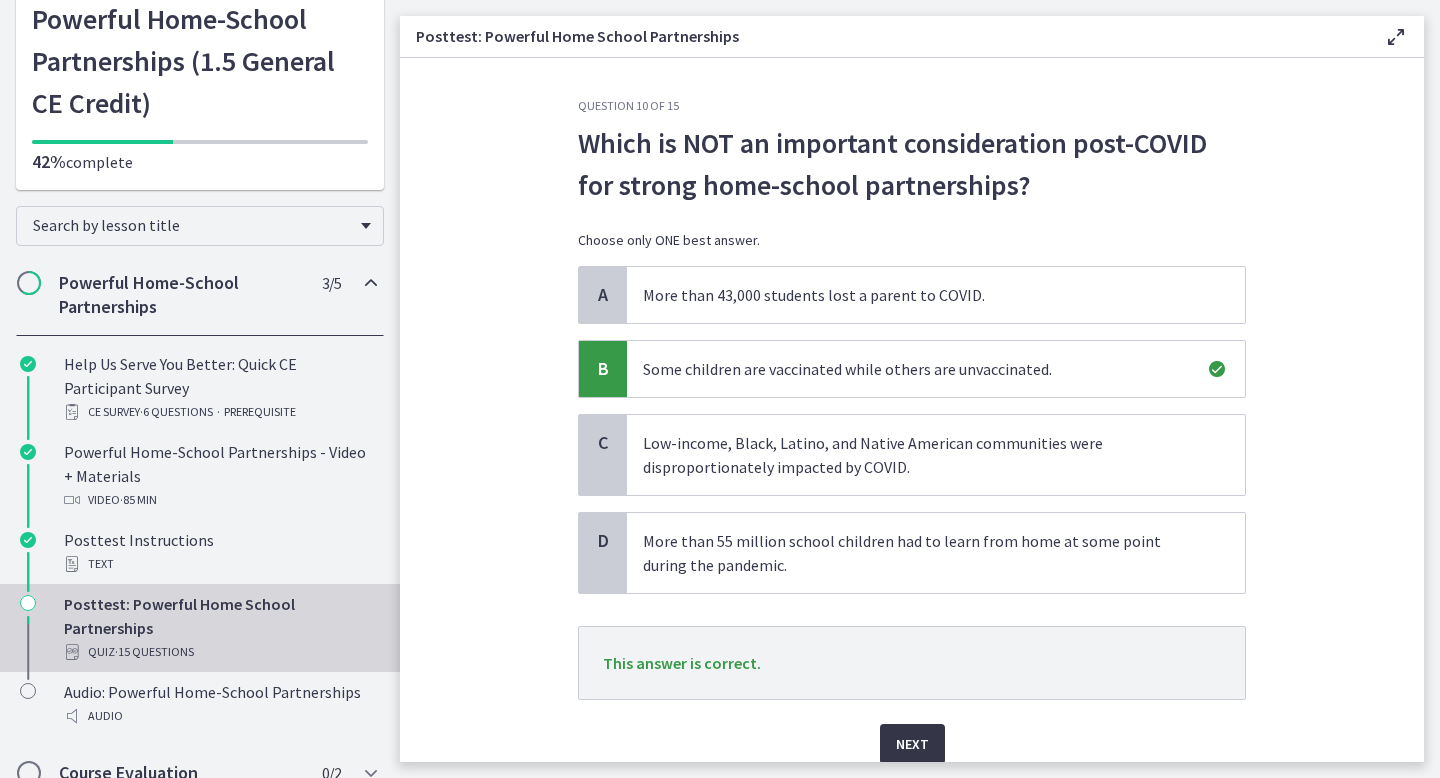 click on "Next" at bounding box center [912, 744] 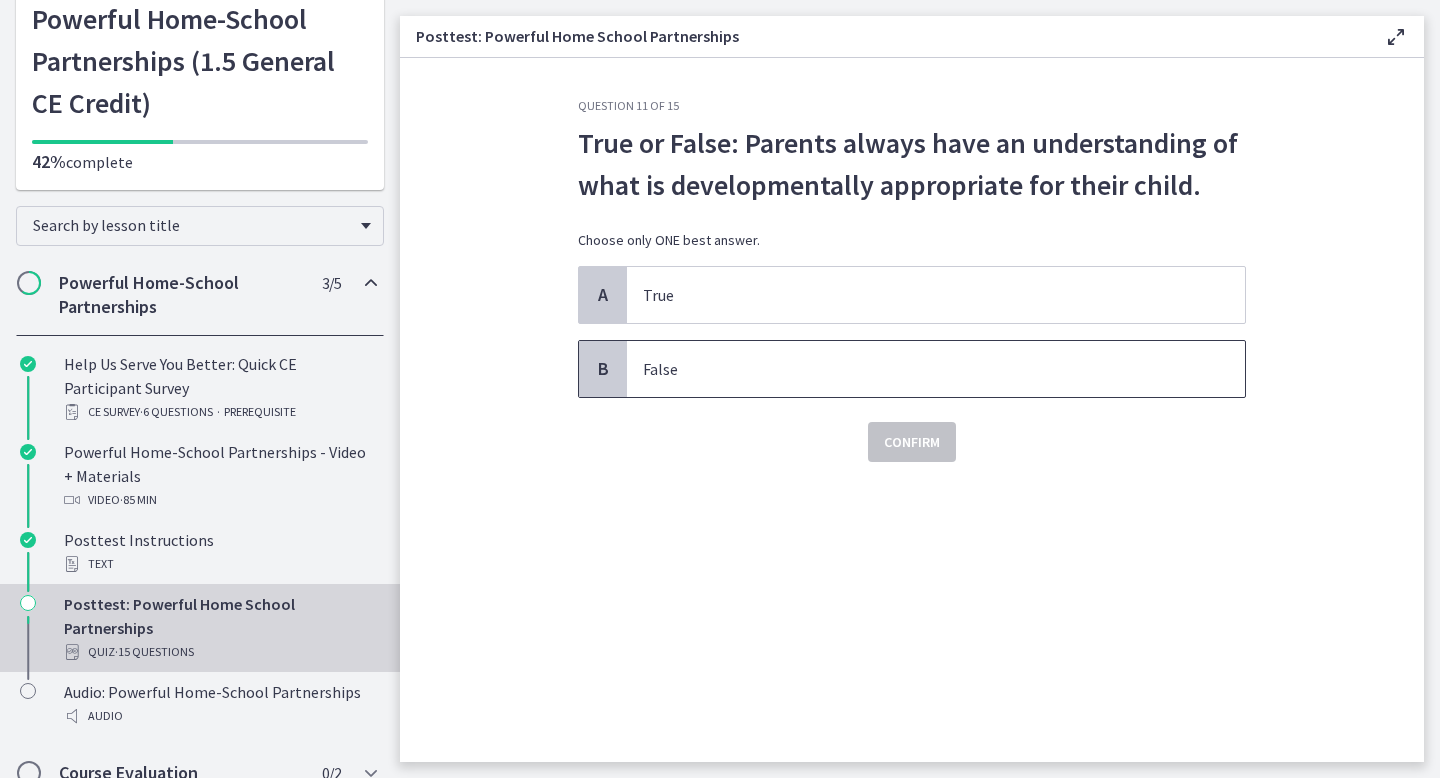 click on "False" at bounding box center [916, 369] 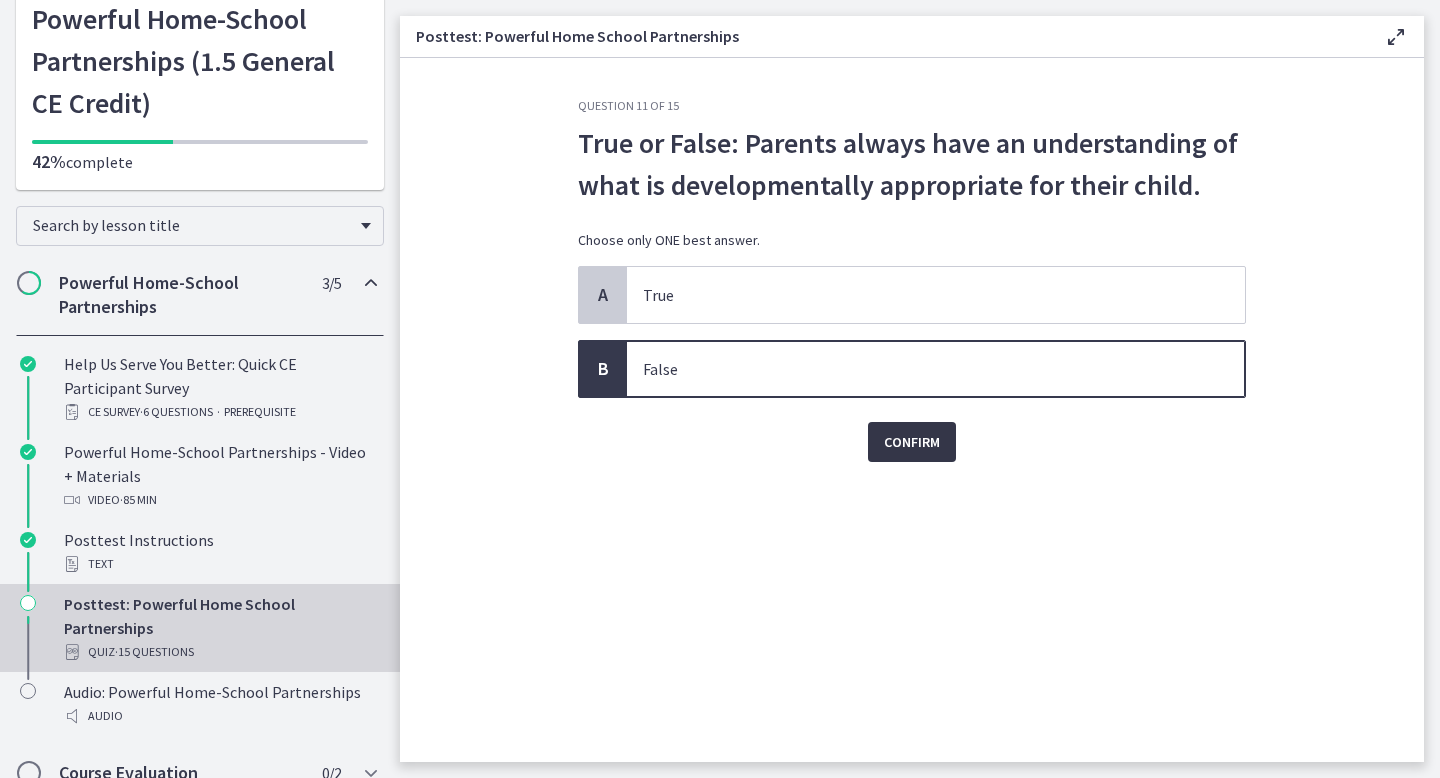 click on "Confirm" at bounding box center (912, 442) 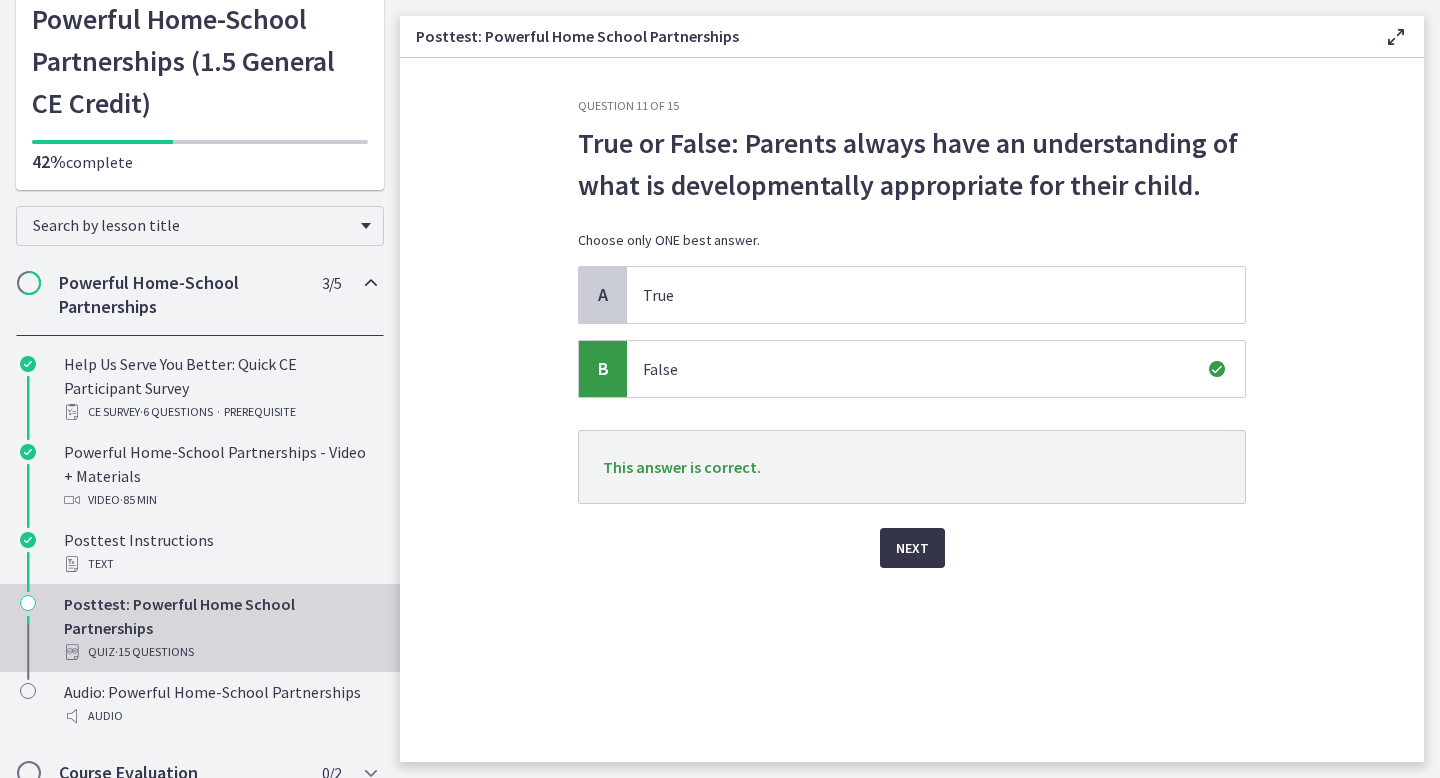 click on "Next" at bounding box center [912, 548] 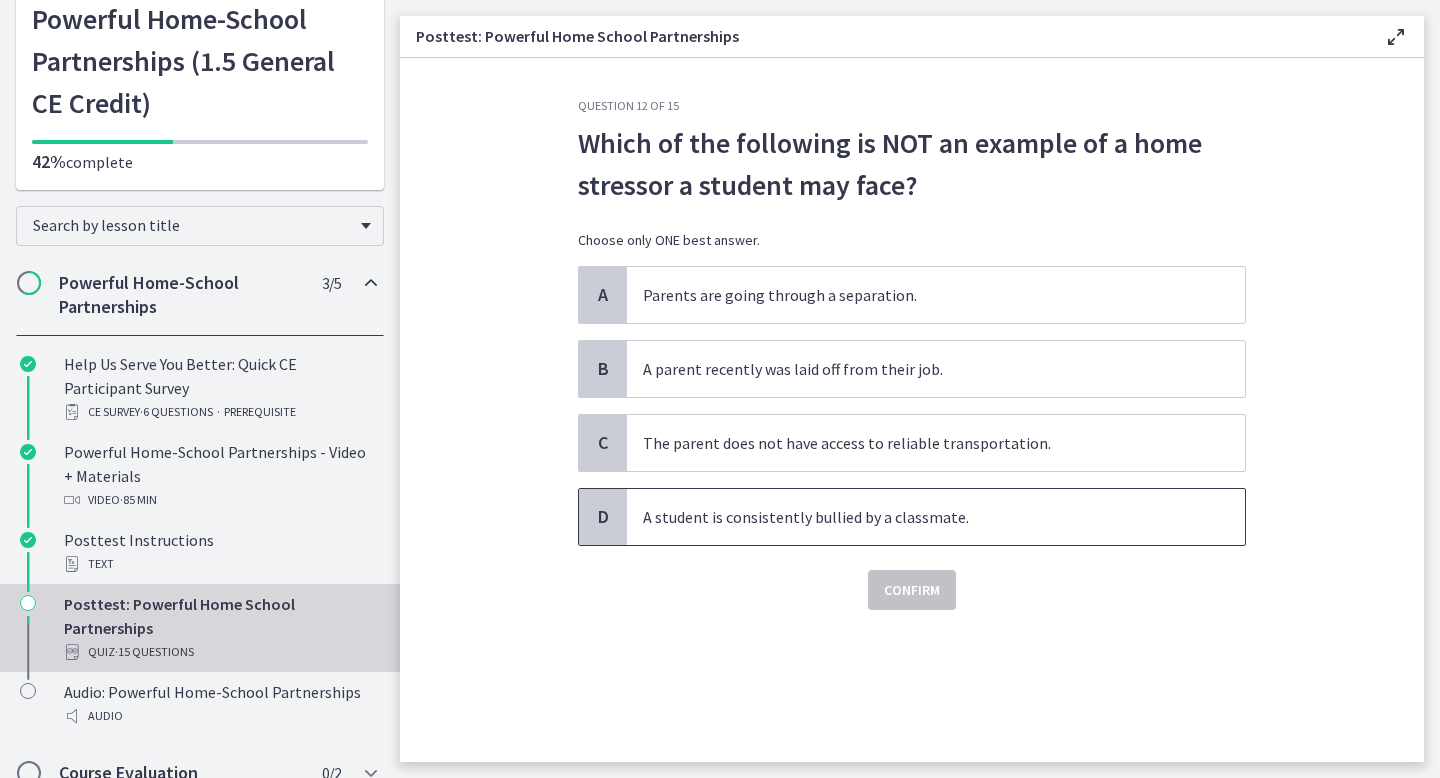 click on "A student is consistently bullied by a classmate." at bounding box center [916, 517] 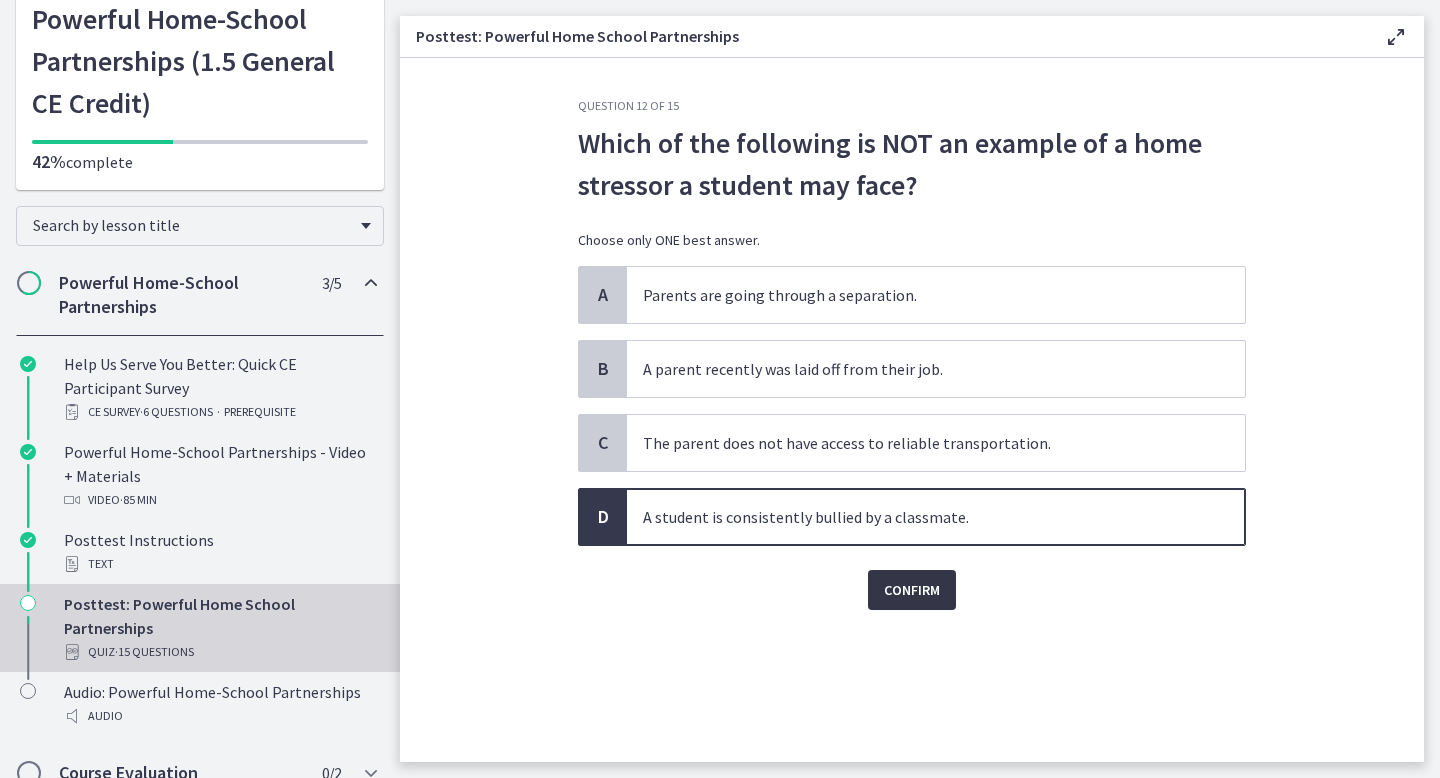 click on "Confirm" at bounding box center (912, 590) 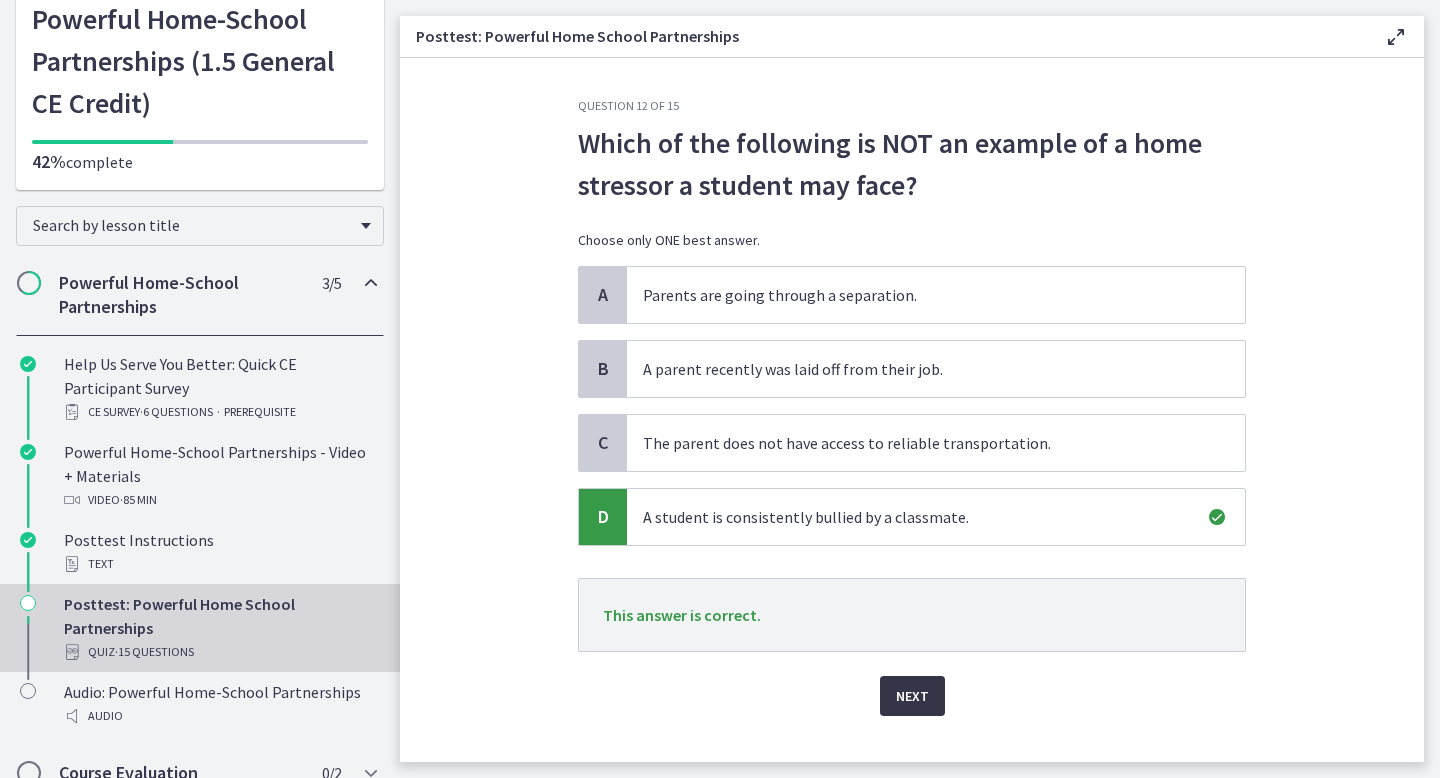 click on "Next" at bounding box center [912, 696] 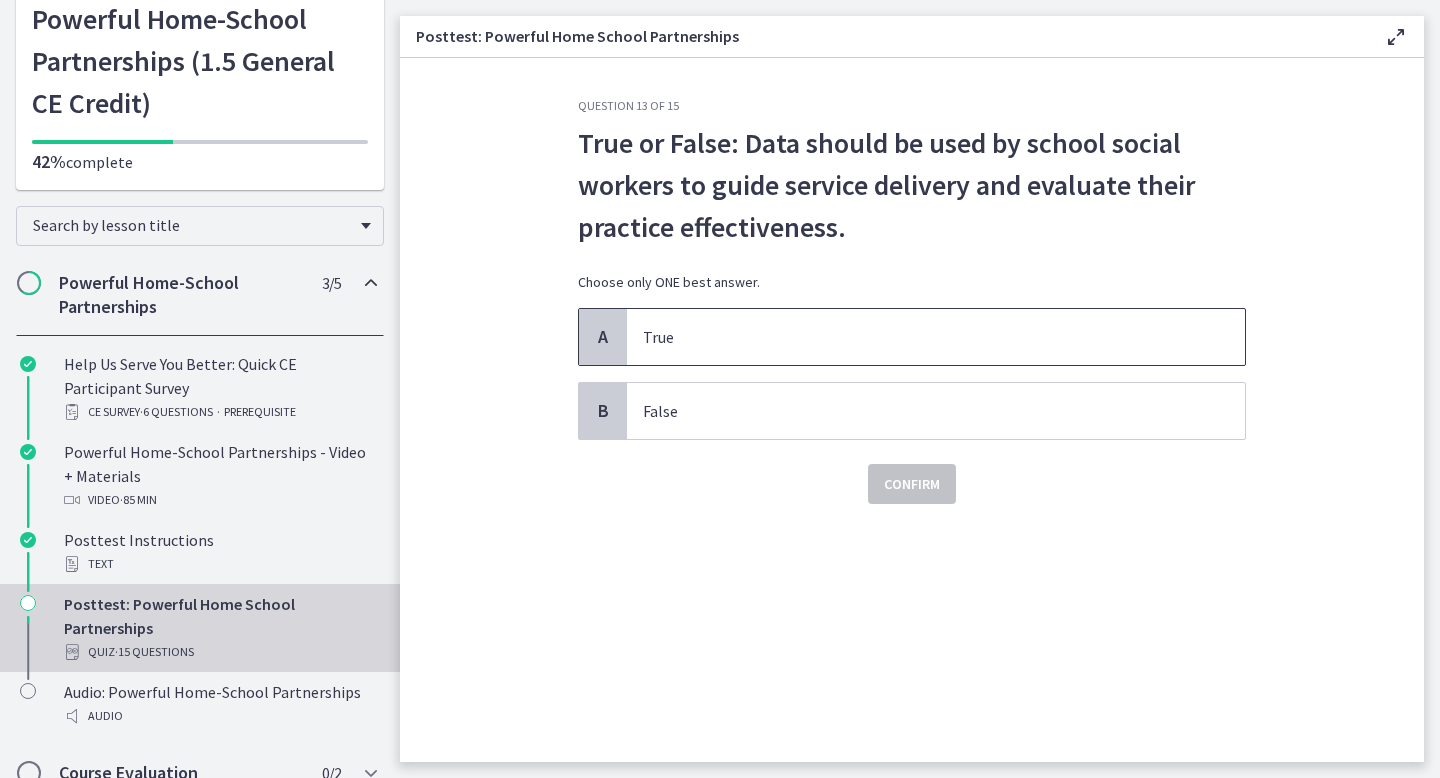 click on "True" at bounding box center [916, 337] 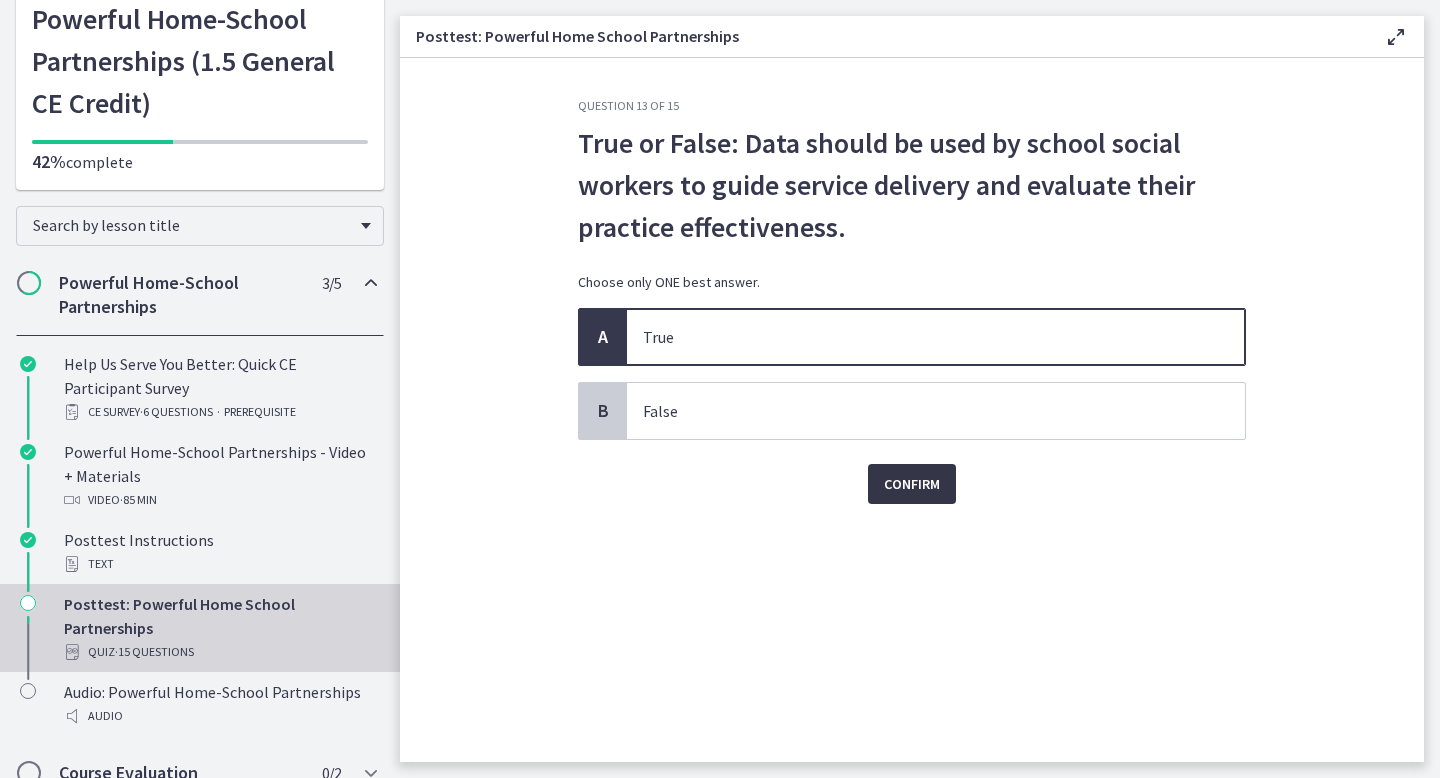 click on "Confirm" at bounding box center [912, 484] 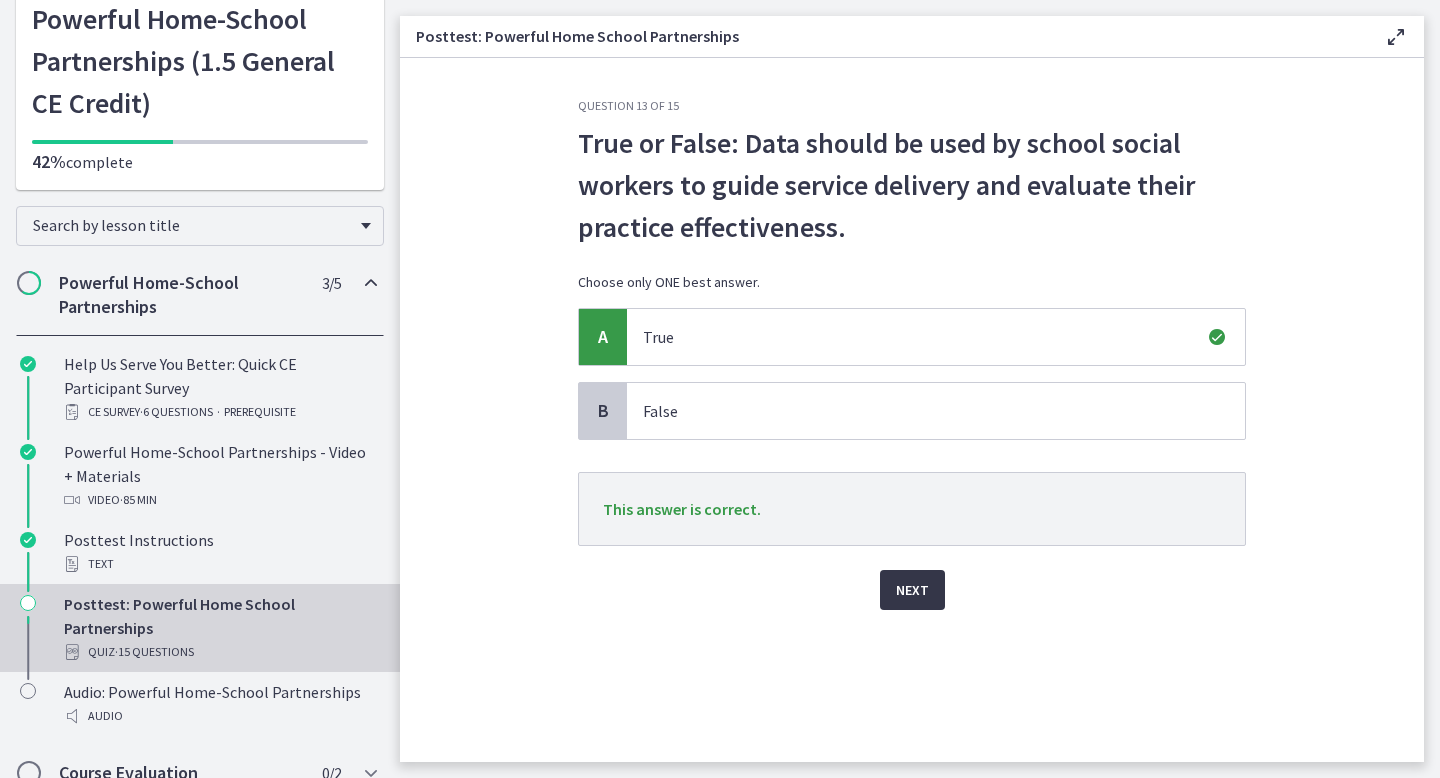 click on "Next" at bounding box center (912, 590) 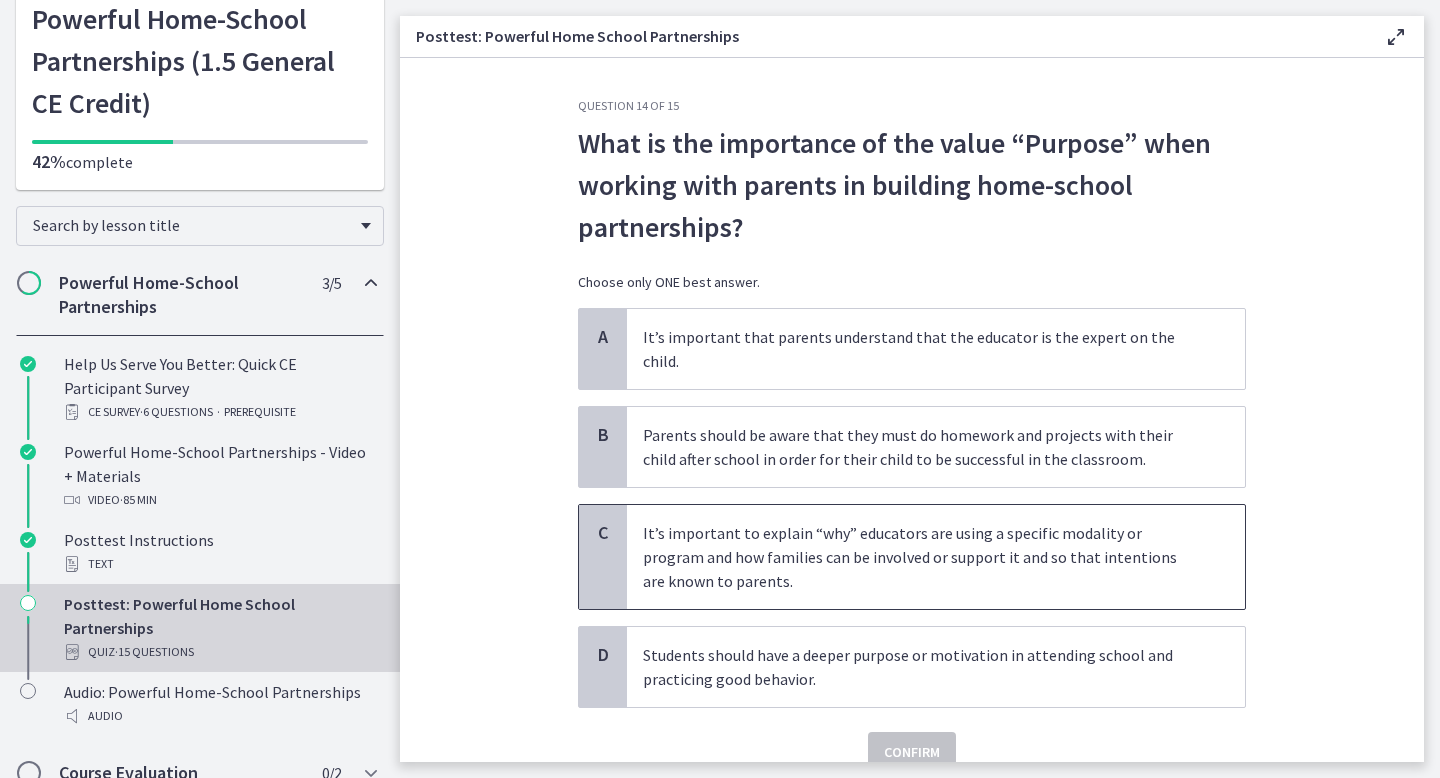 click on "It’s important to explain “why” educators are using a specific modality or program and how families can be involved or support it and so that intentions are known to parents." at bounding box center [936, 557] 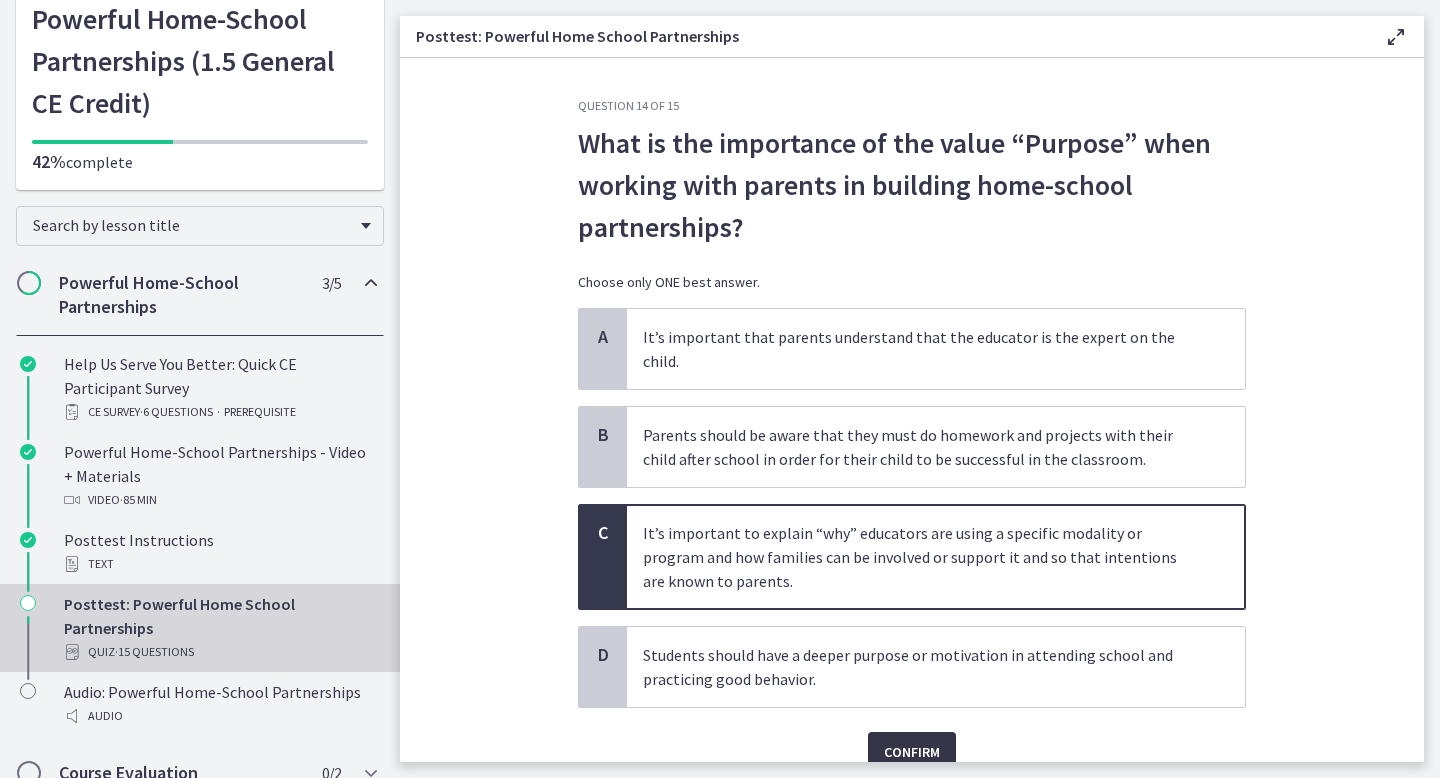 click on "Confirm" at bounding box center [912, 752] 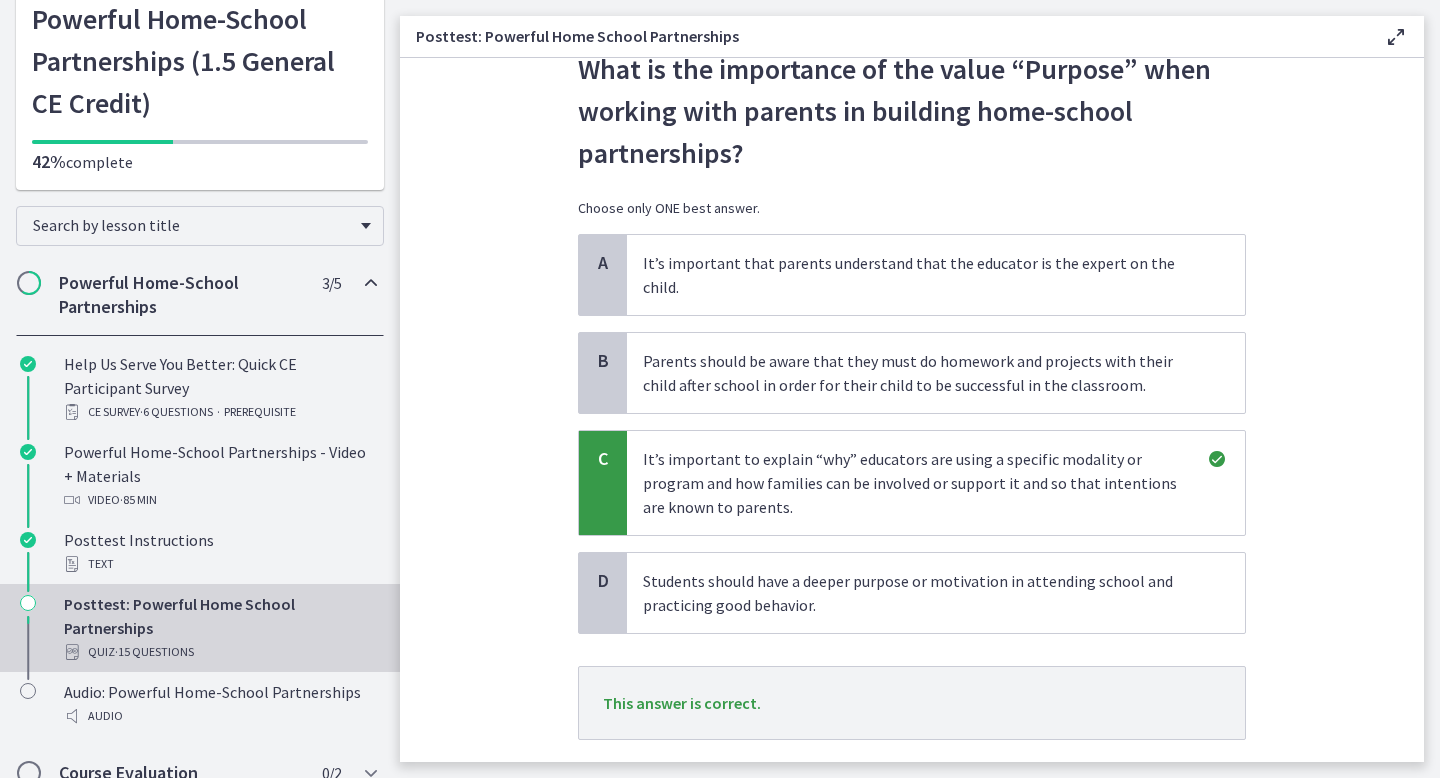 scroll, scrollTop: 172, scrollLeft: 0, axis: vertical 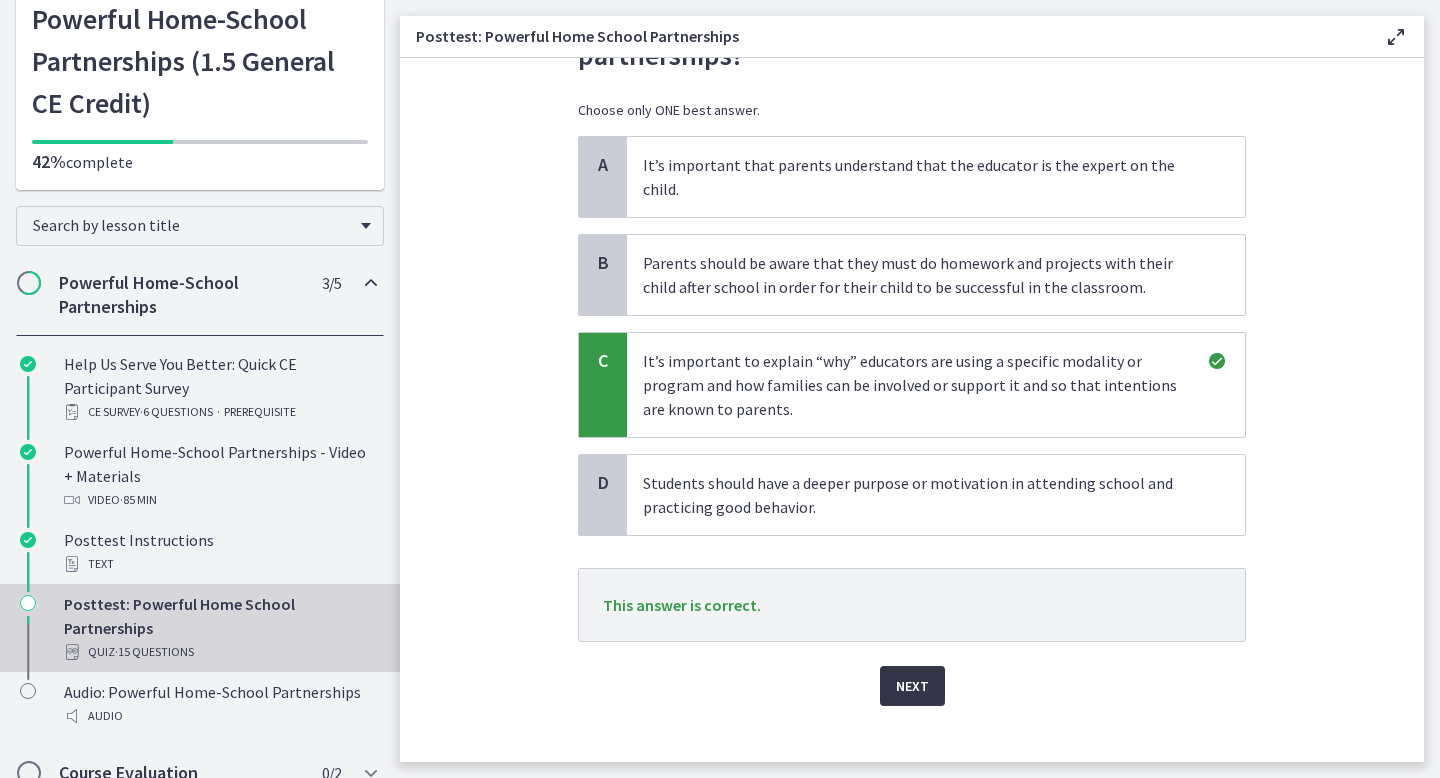 click on "Next" at bounding box center [912, 686] 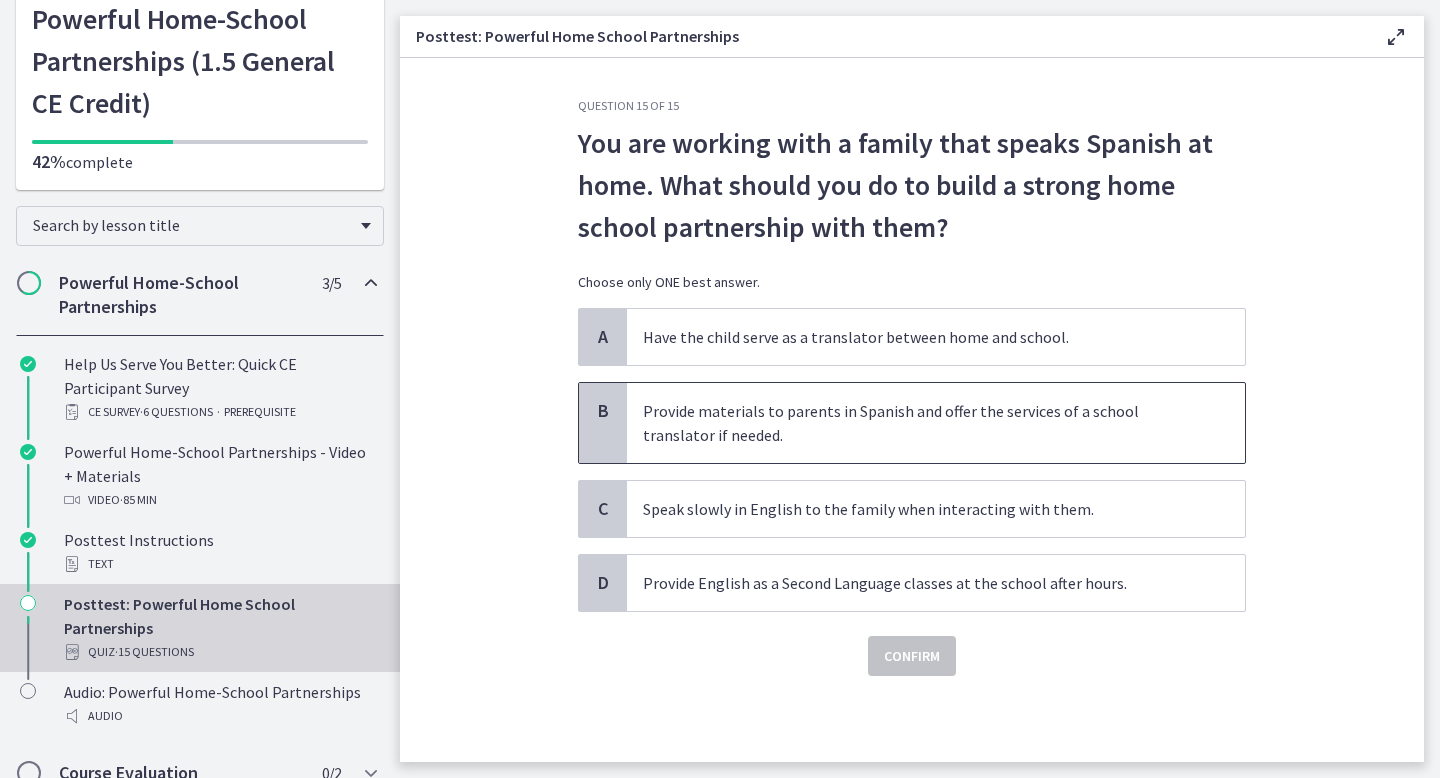 click on "Provide materials to parents in Spanish and offer the services of a school translator if needed." at bounding box center (916, 423) 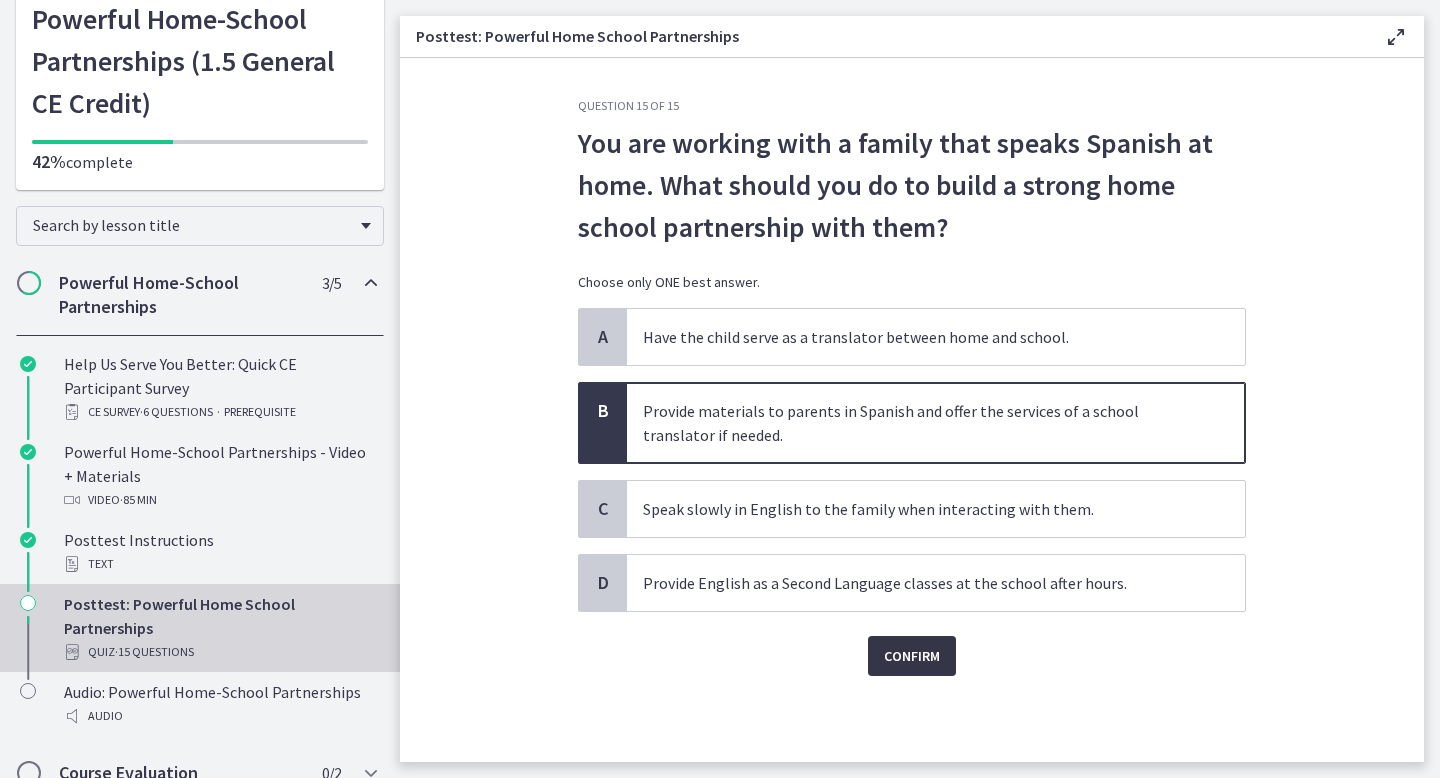 click on "Confirm" at bounding box center (912, 656) 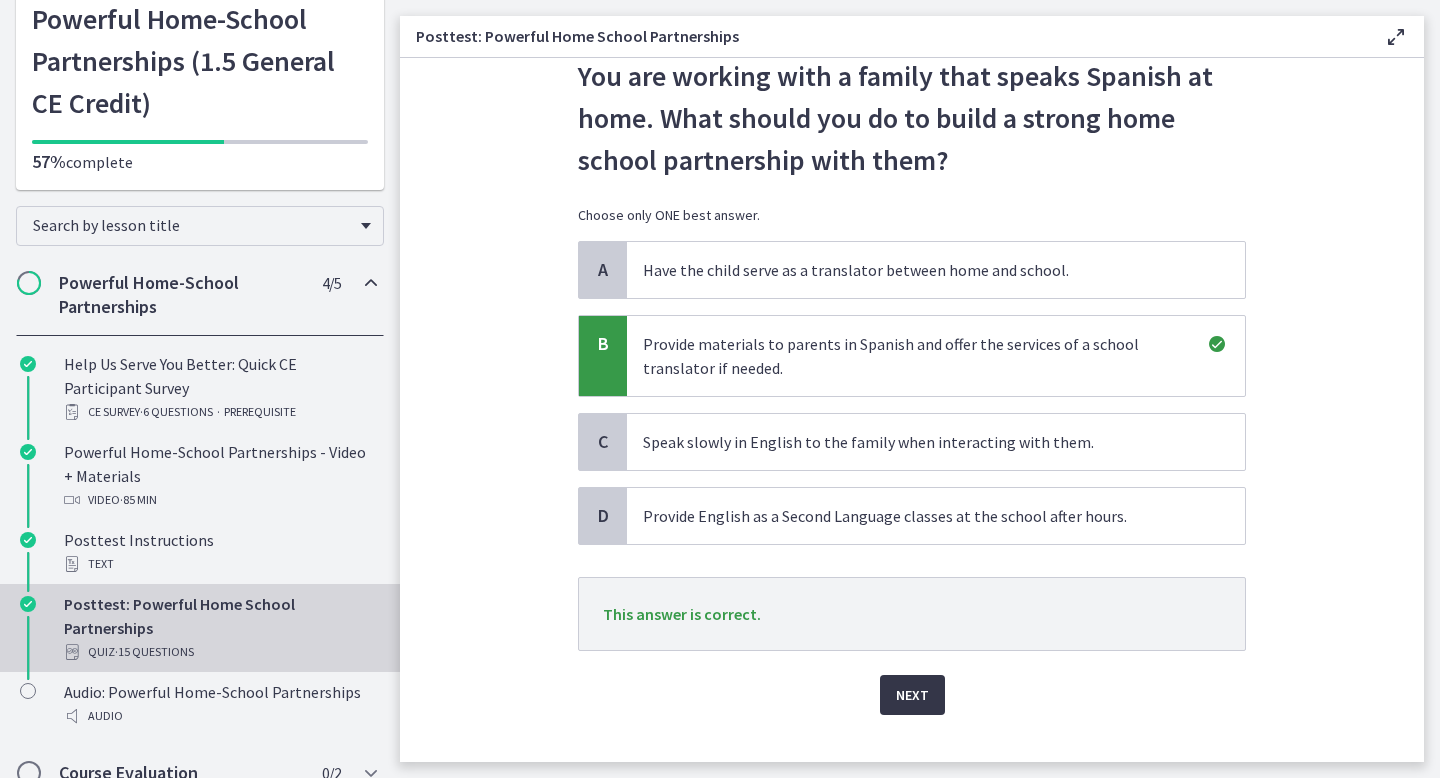 scroll, scrollTop: 95, scrollLeft: 0, axis: vertical 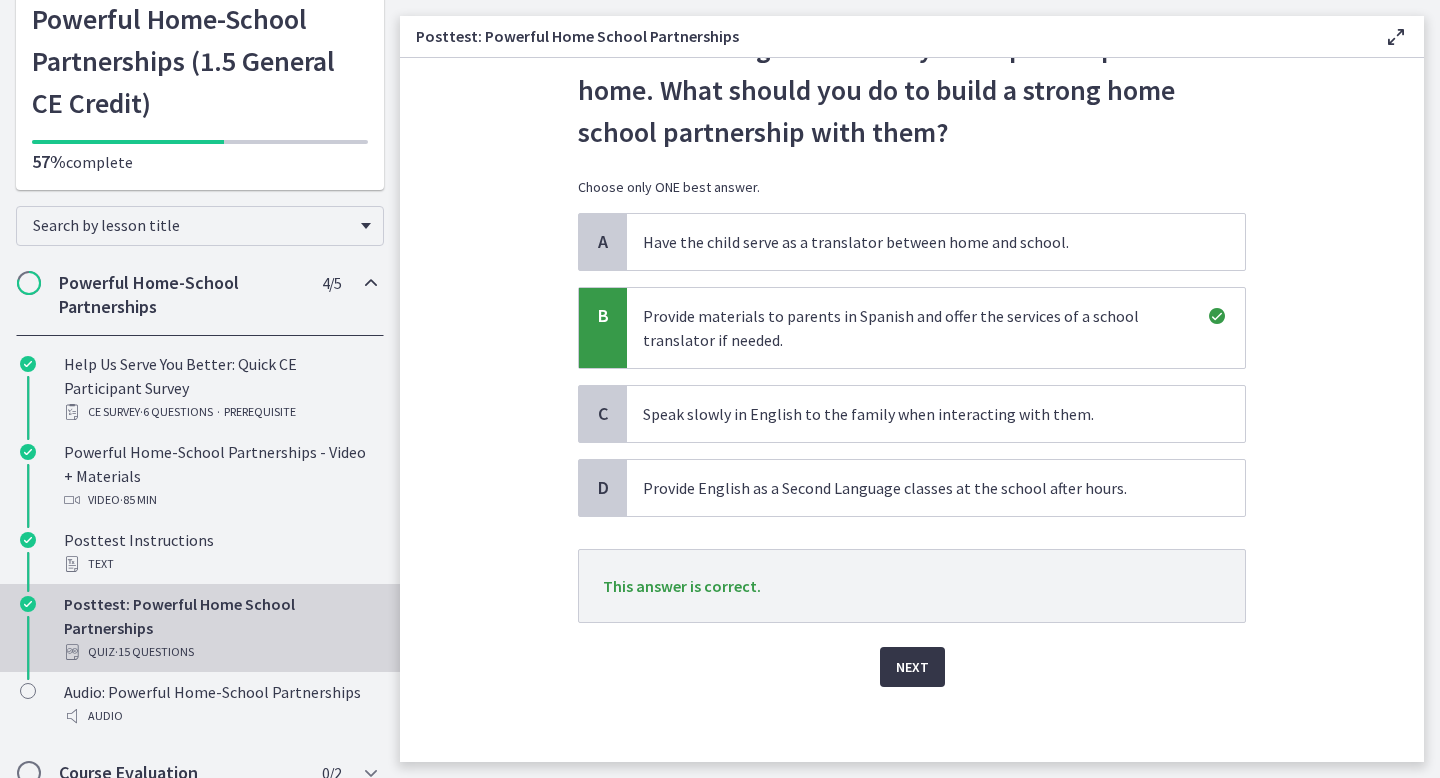 click on "Next" at bounding box center (912, 667) 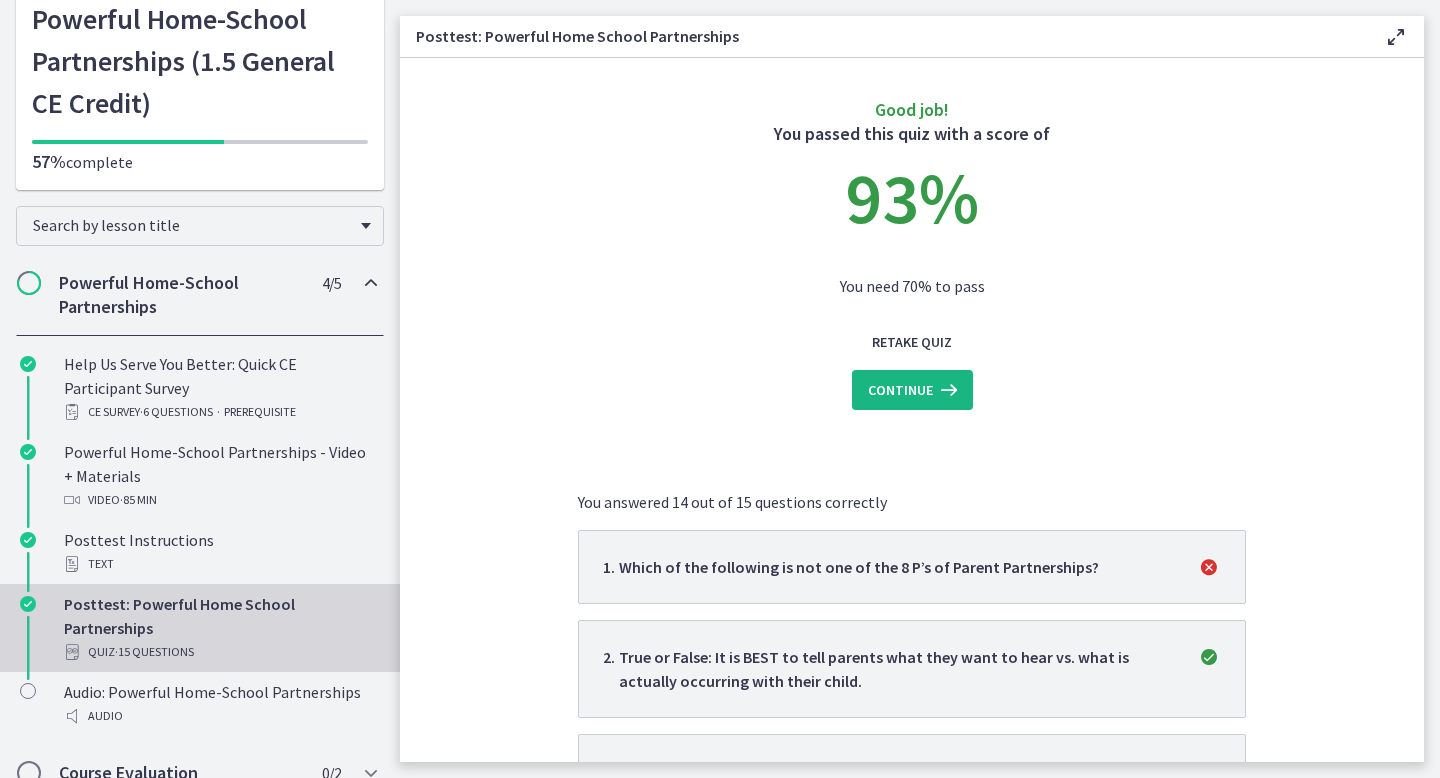 click on "Continue" at bounding box center (900, 390) 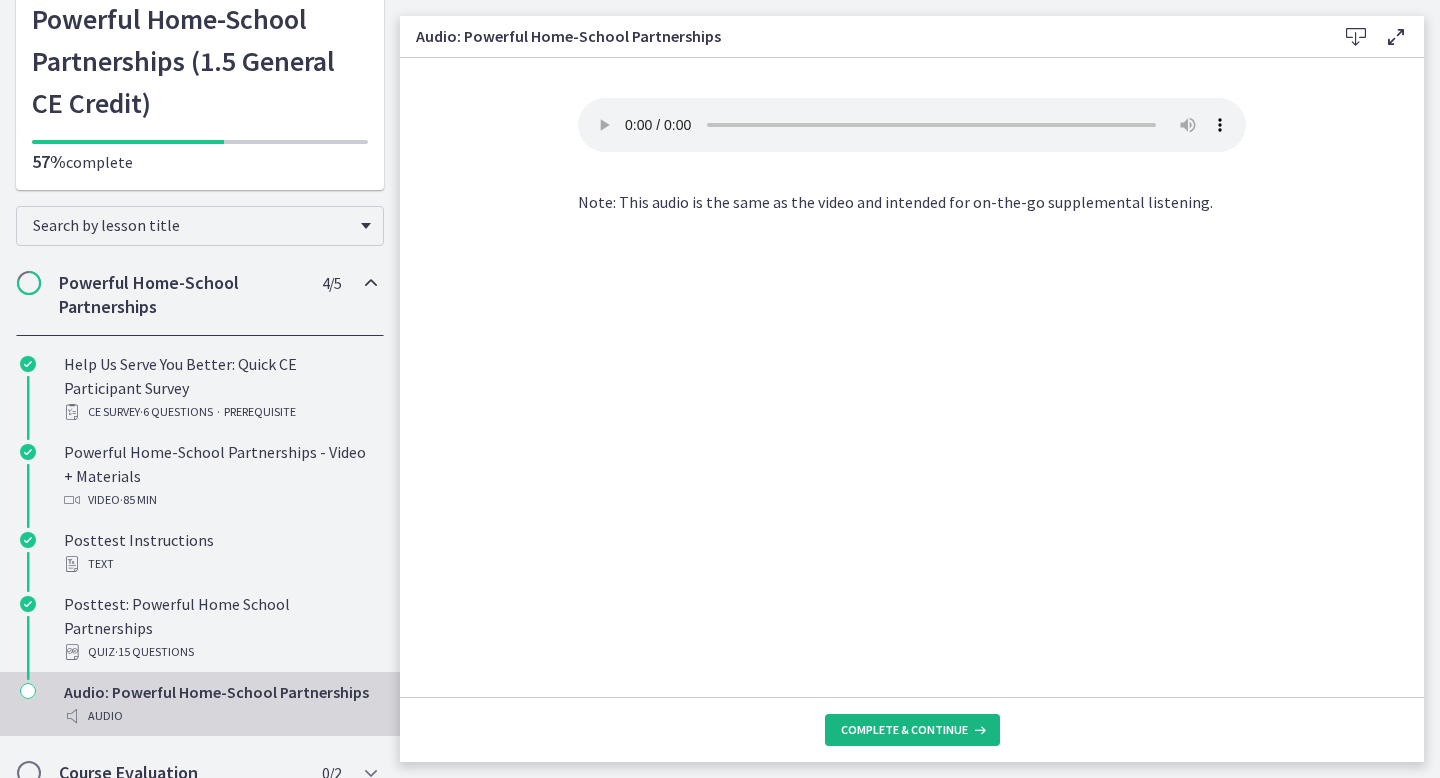 click on "Complete & continue" at bounding box center (904, 730) 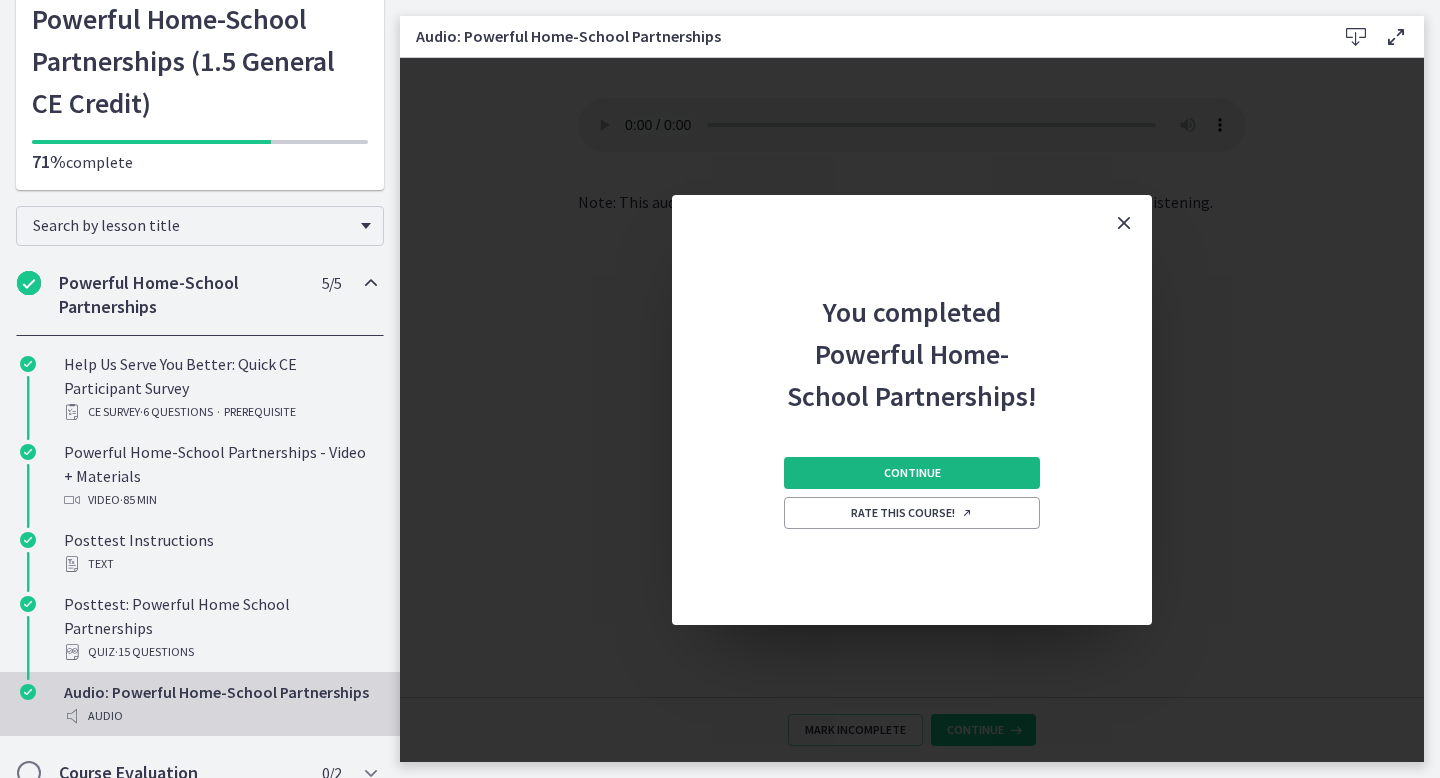 click on "Continue" at bounding box center [912, 473] 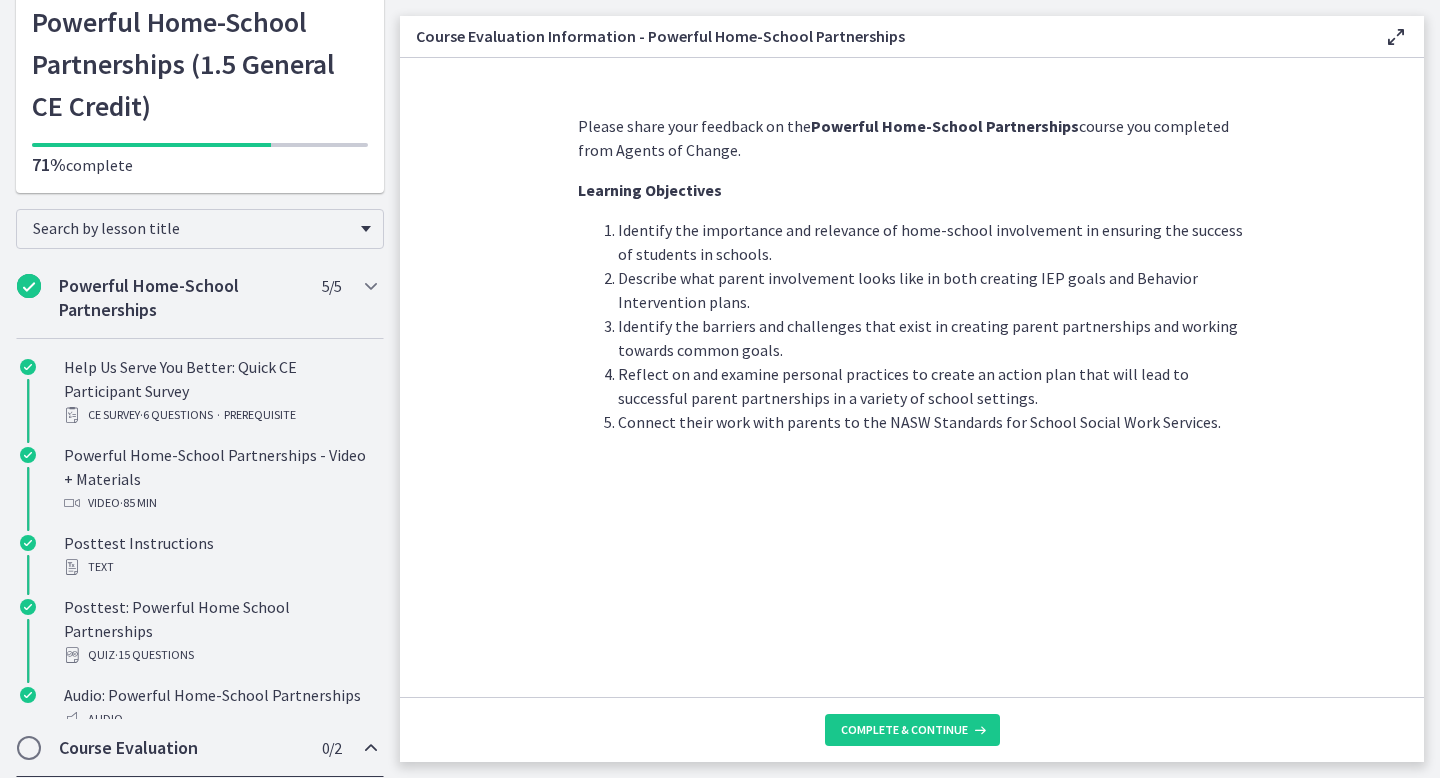 scroll, scrollTop: 0, scrollLeft: 0, axis: both 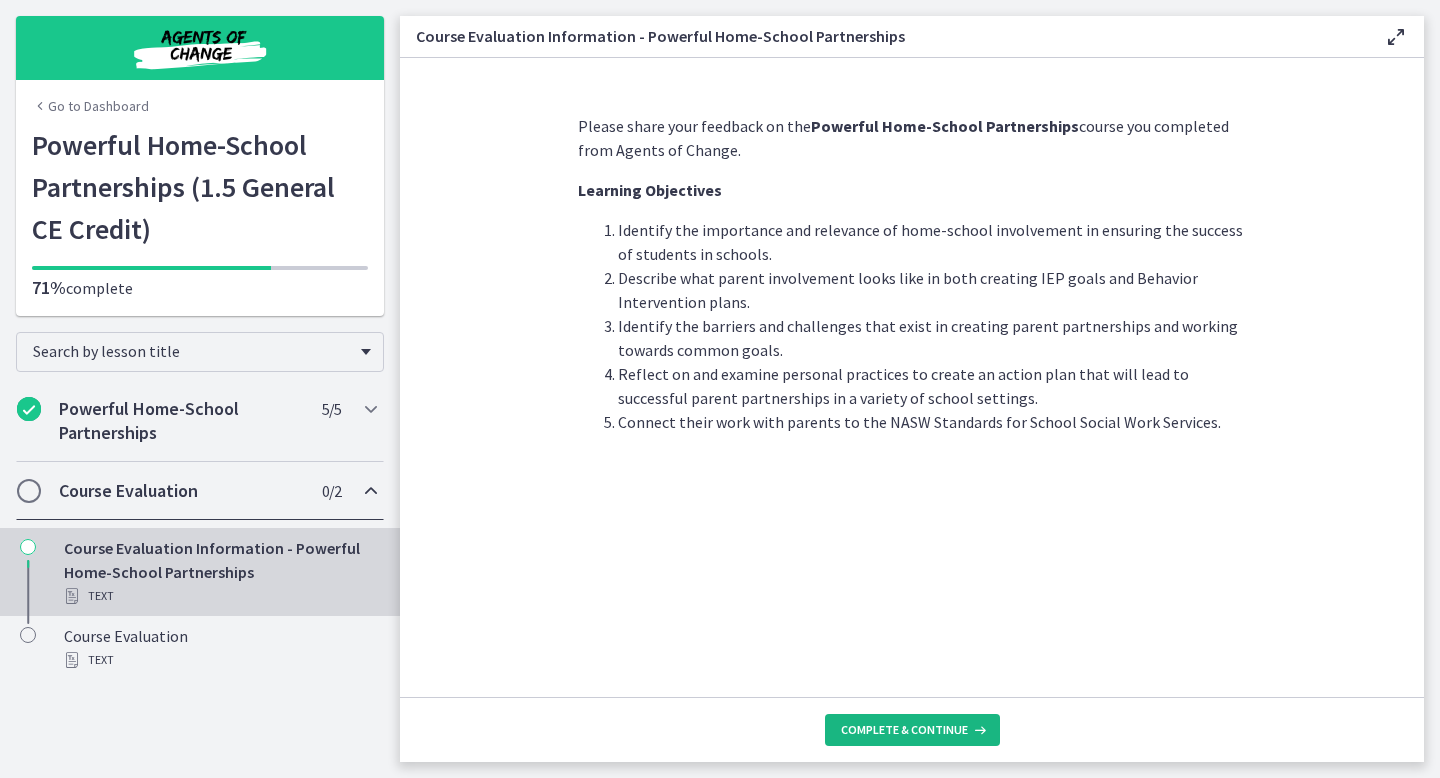 click on "Complete & continue" at bounding box center [904, 730] 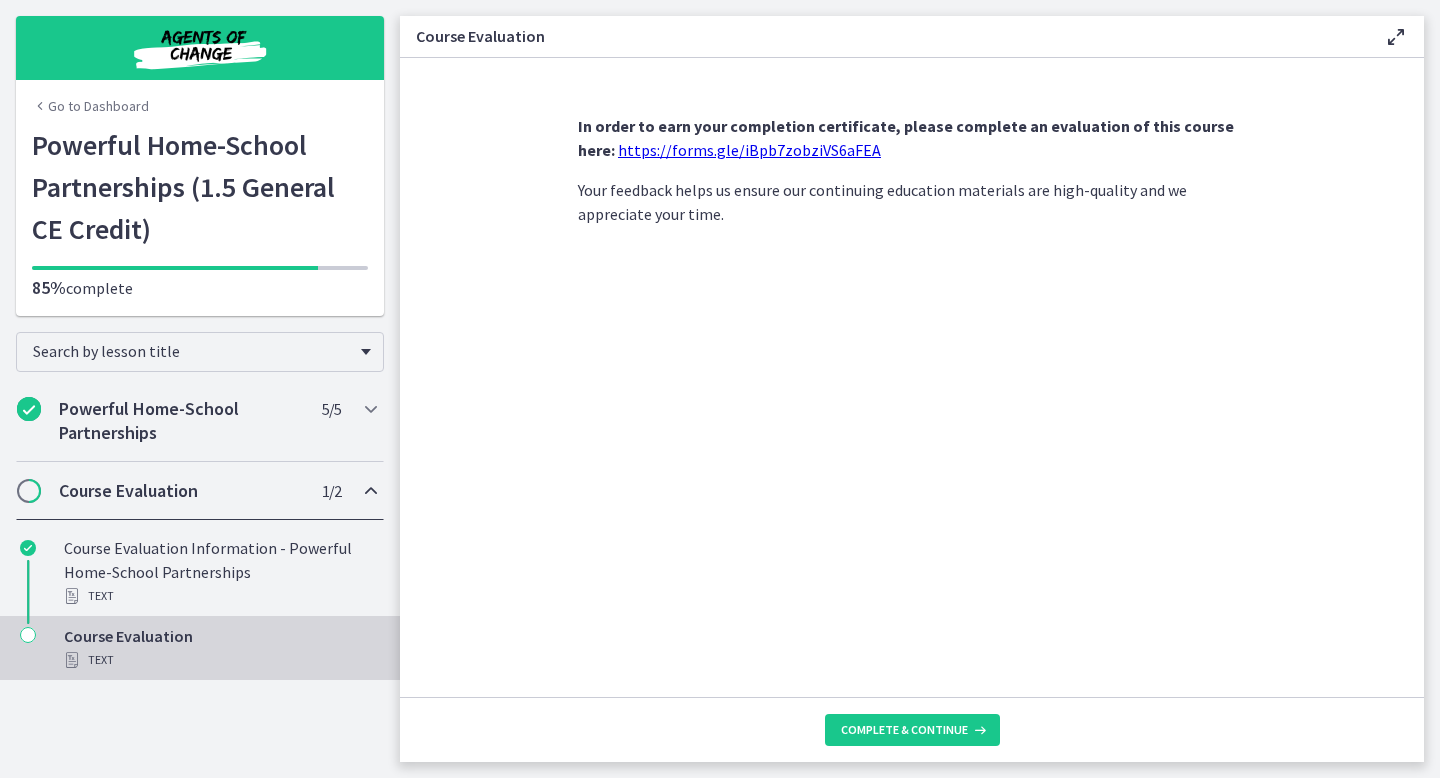 click on "https://forms.gle/iBpb7zobziVS6aFEA" at bounding box center (749, 150) 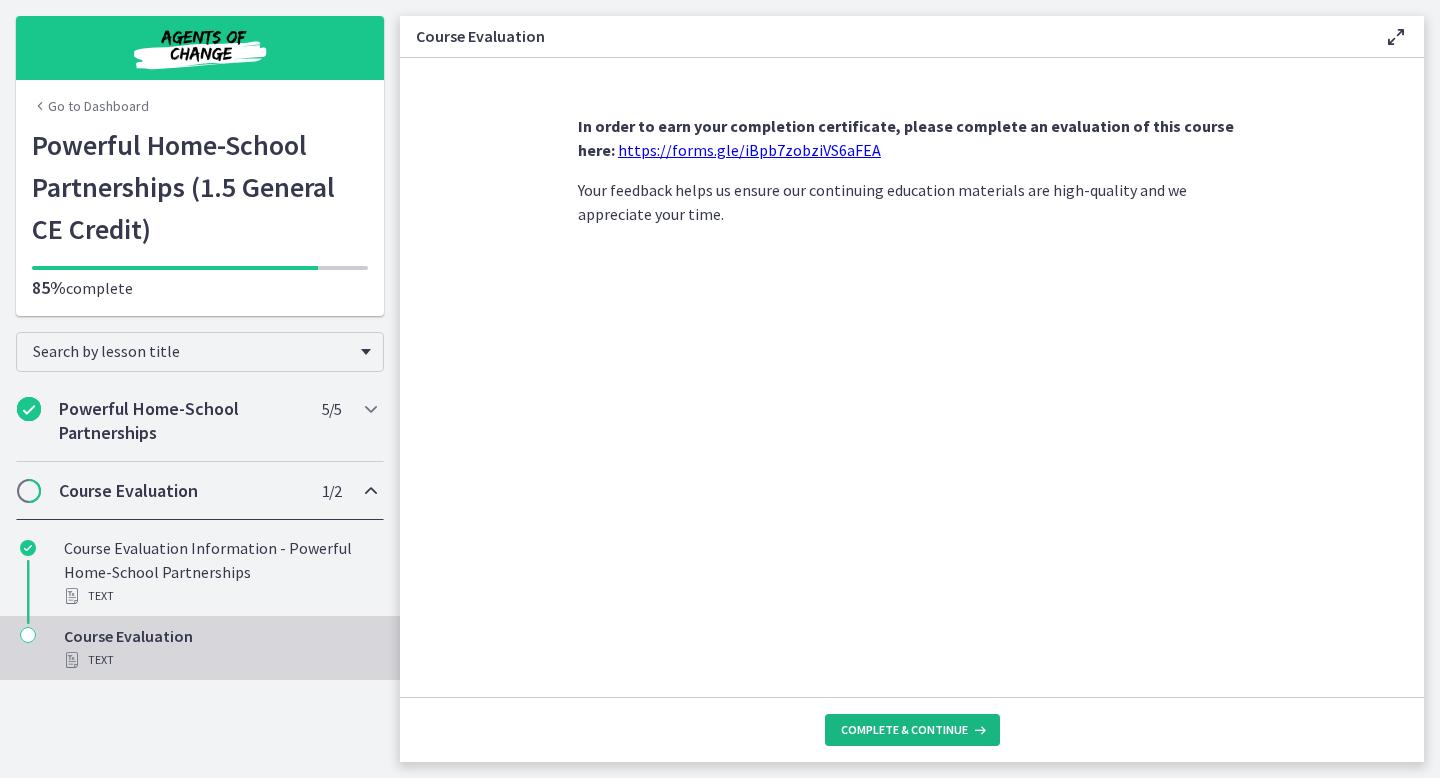 click on "Complete & continue" at bounding box center (904, 730) 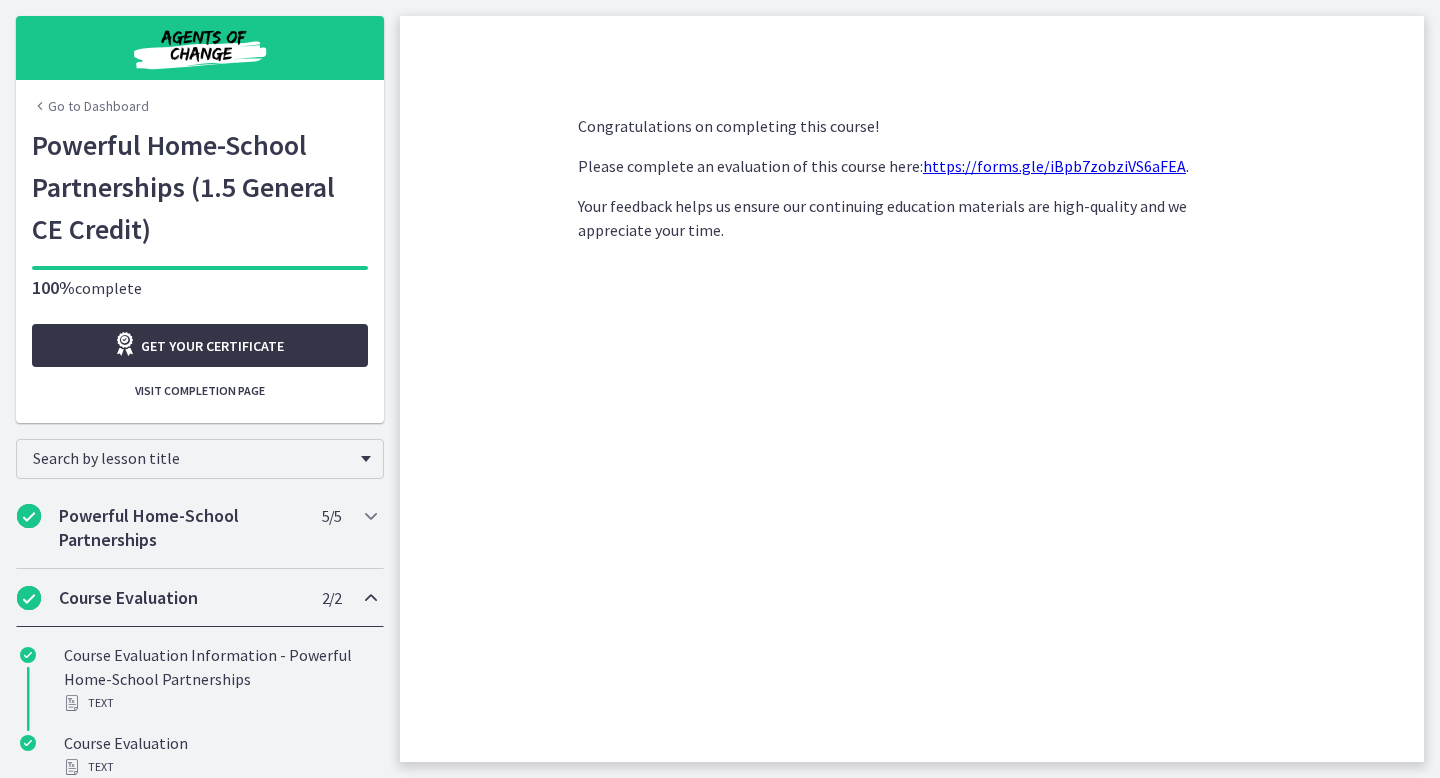 click on "Get your certificate" at bounding box center (212, 346) 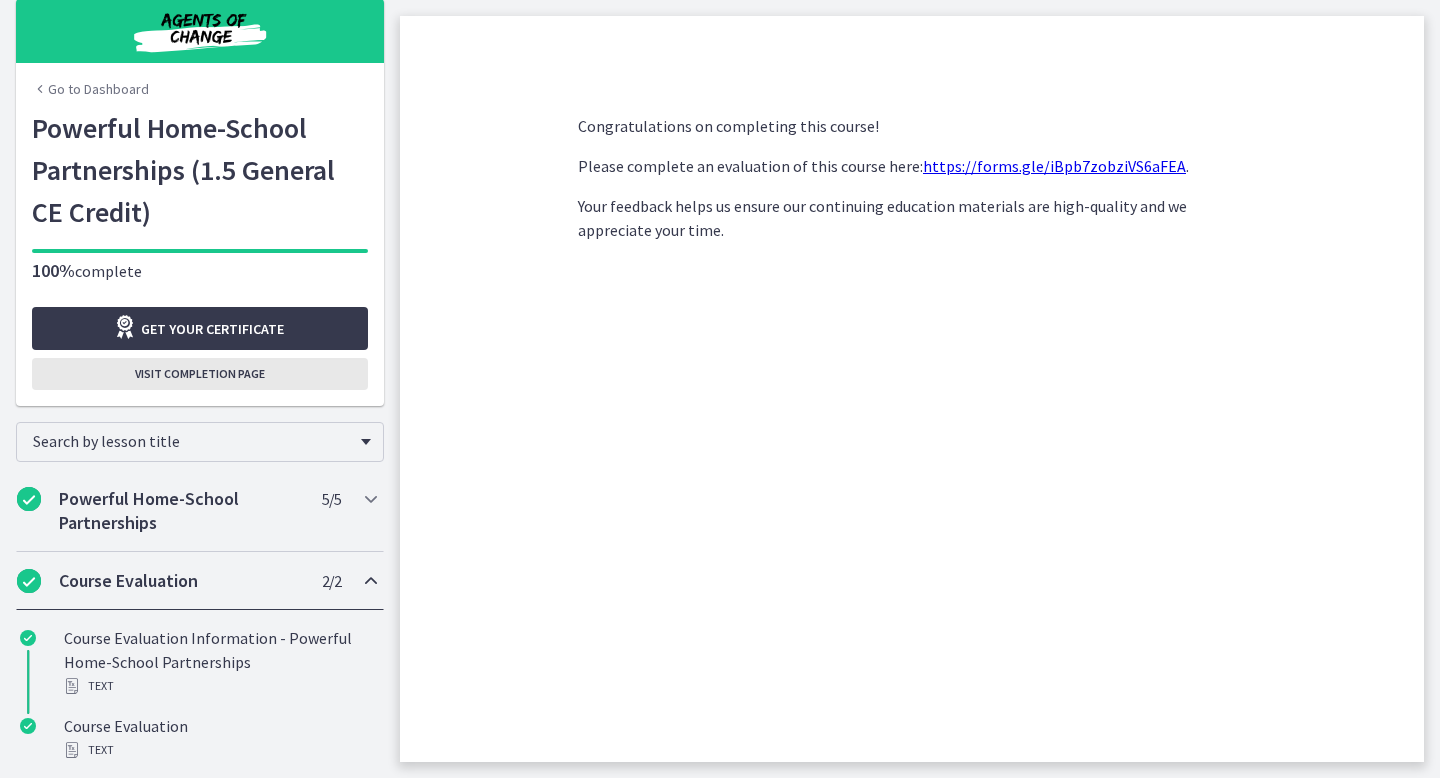 click on "Visit completion page" at bounding box center (200, 374) 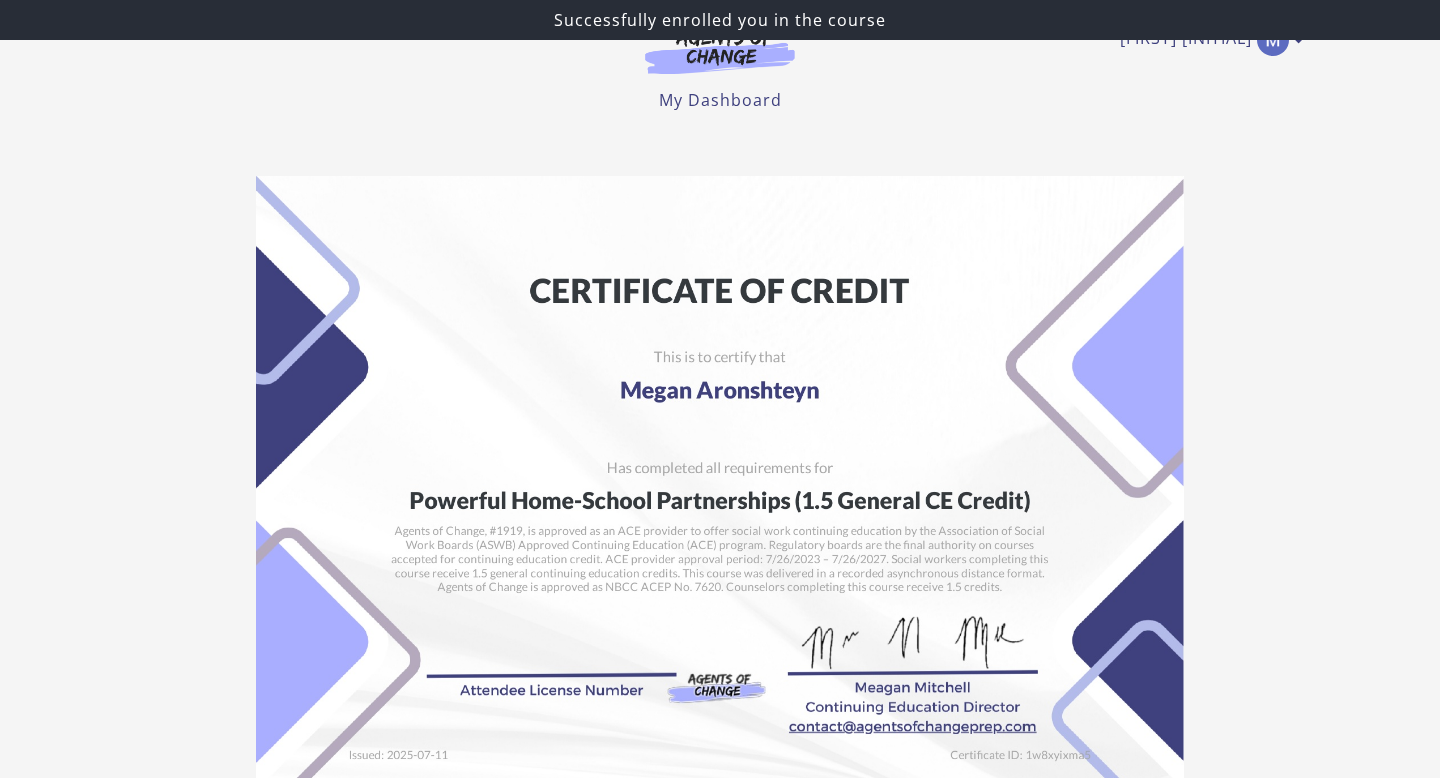 scroll, scrollTop: 0, scrollLeft: 0, axis: both 